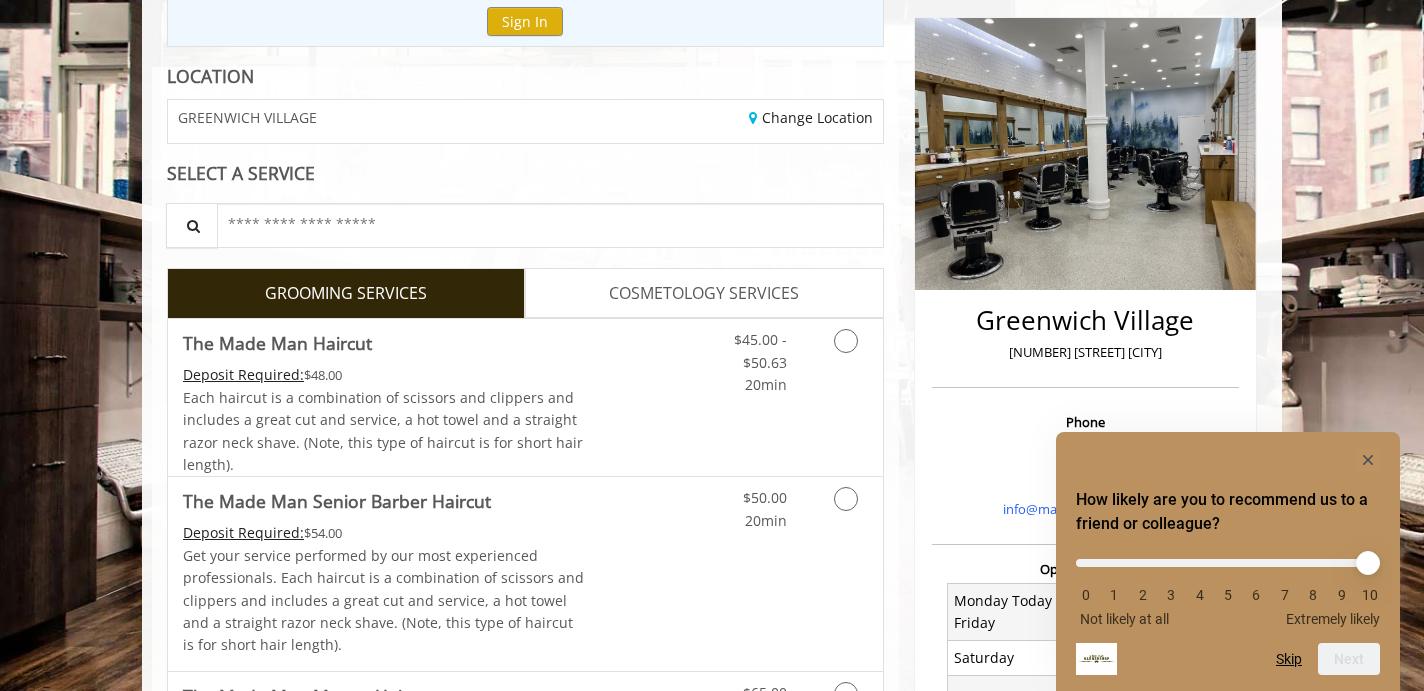 scroll, scrollTop: 301, scrollLeft: 0, axis: vertical 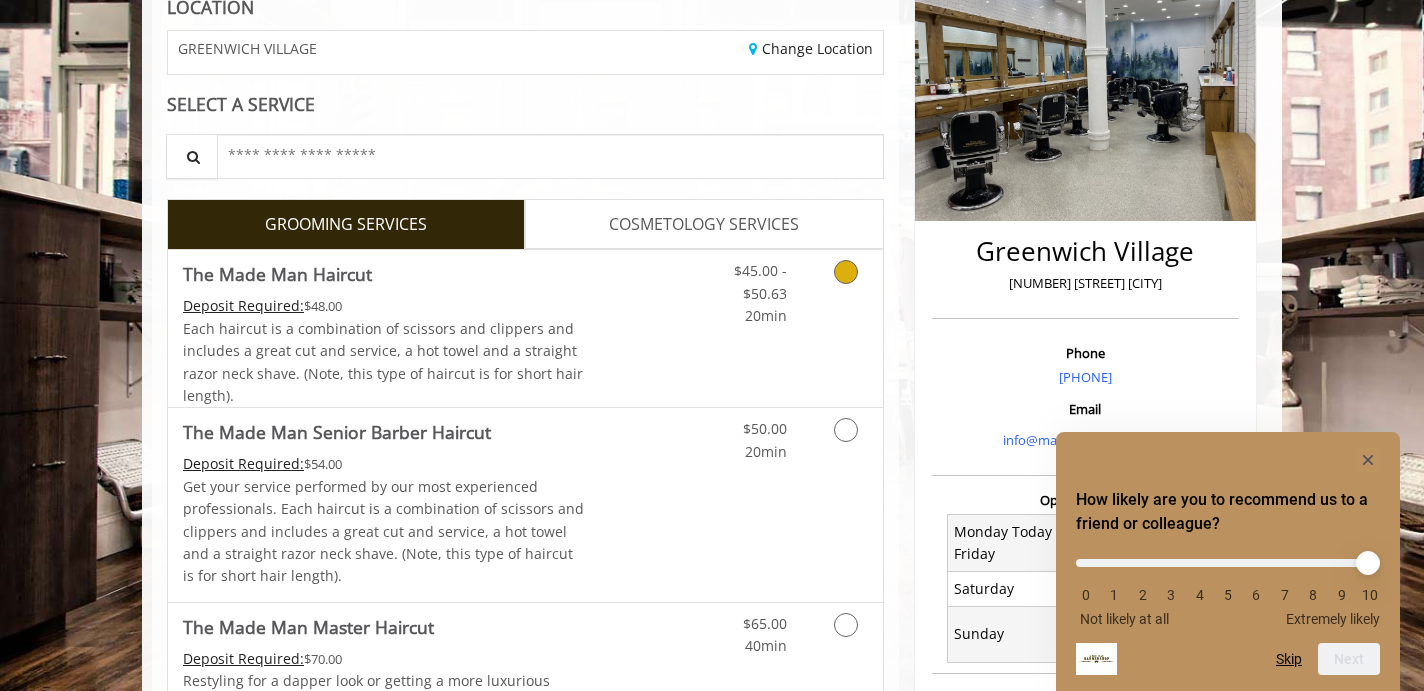 click on "Discounted Price" at bounding box center [644, 328] 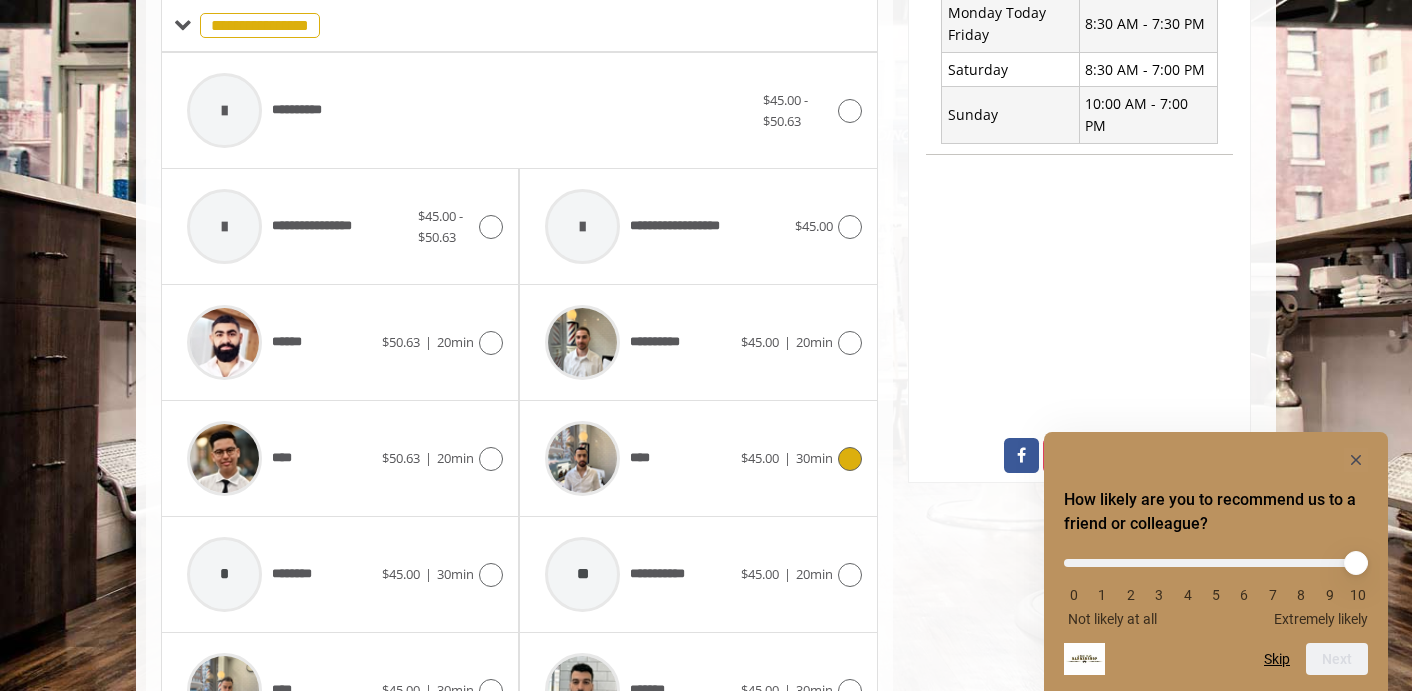 scroll, scrollTop: 818, scrollLeft: 0, axis: vertical 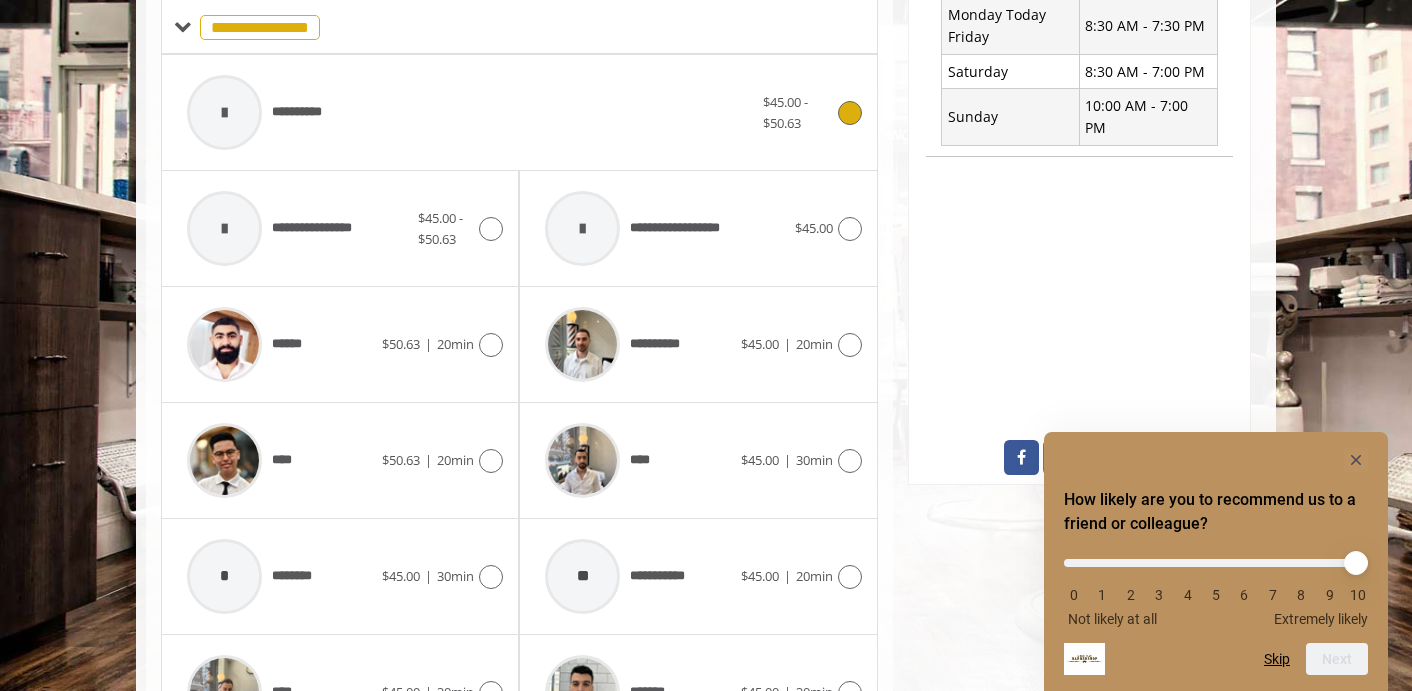 click on "**********" at bounding box center (470, 112) 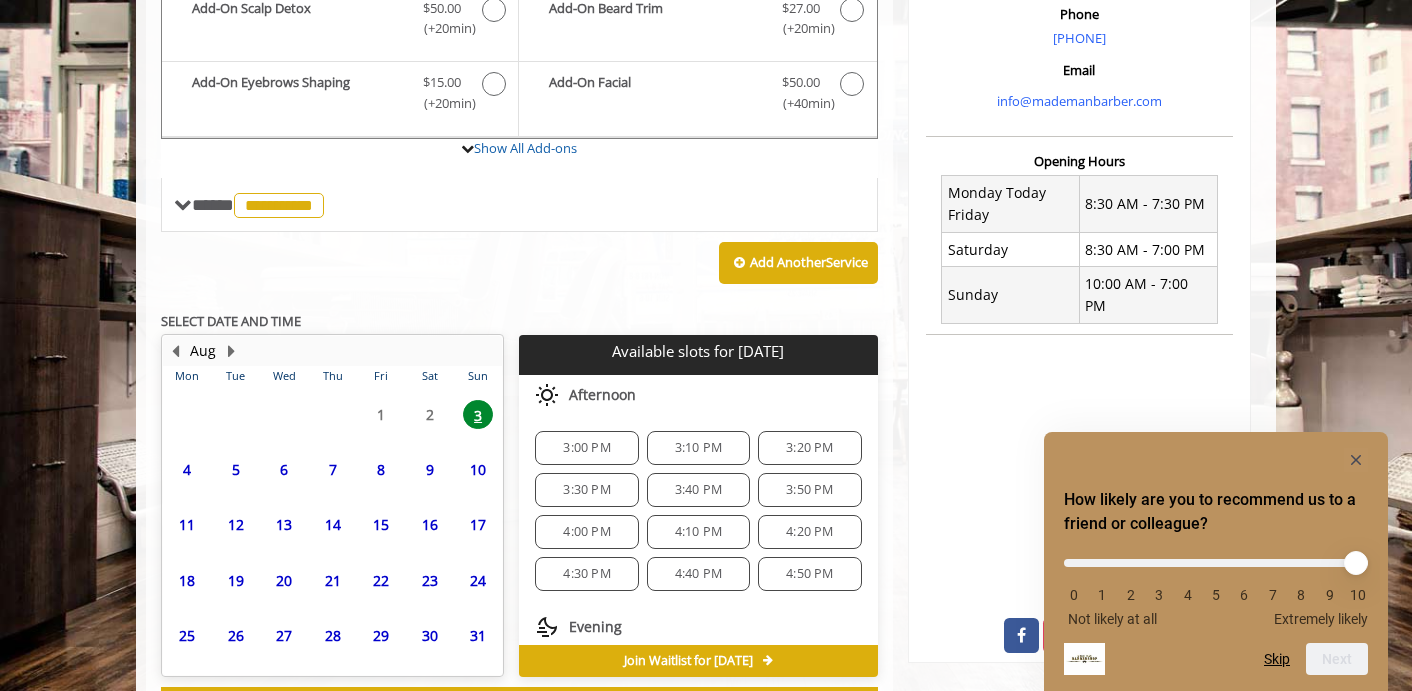 scroll, scrollTop: 724, scrollLeft: 0, axis: vertical 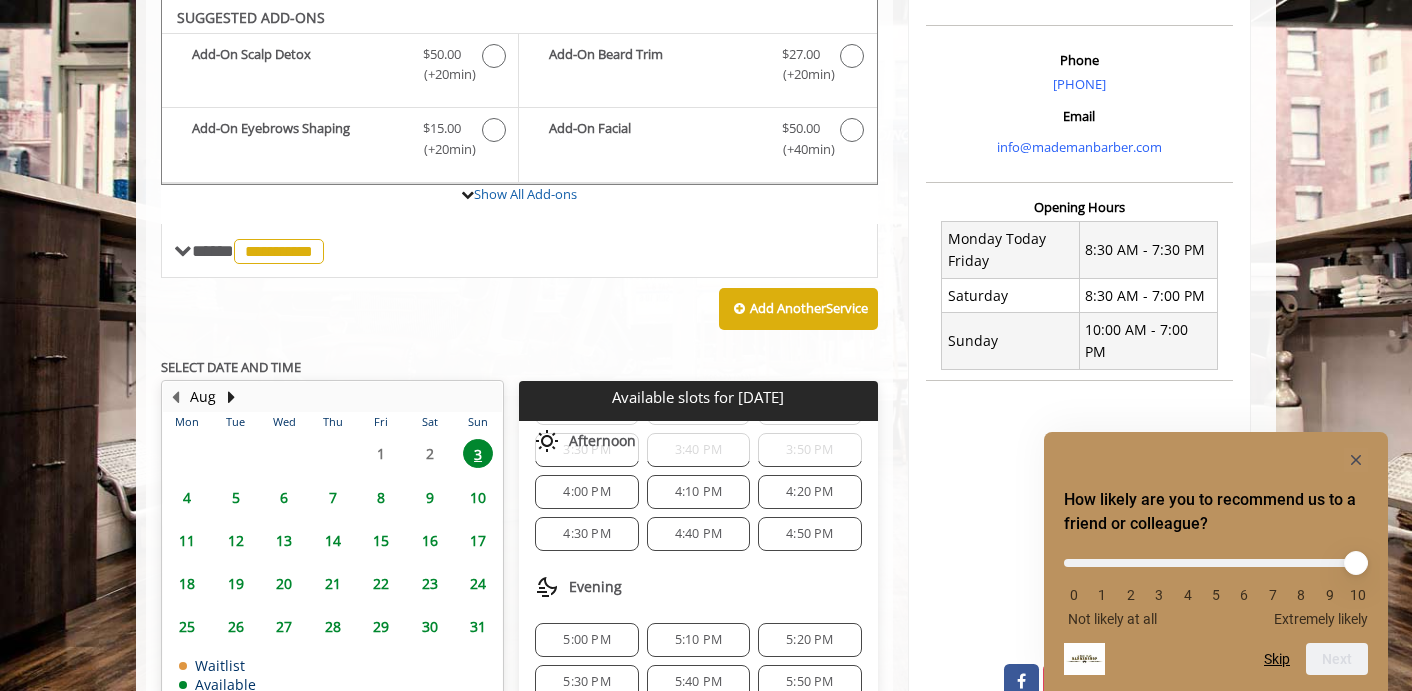 click on "5:00 PM" 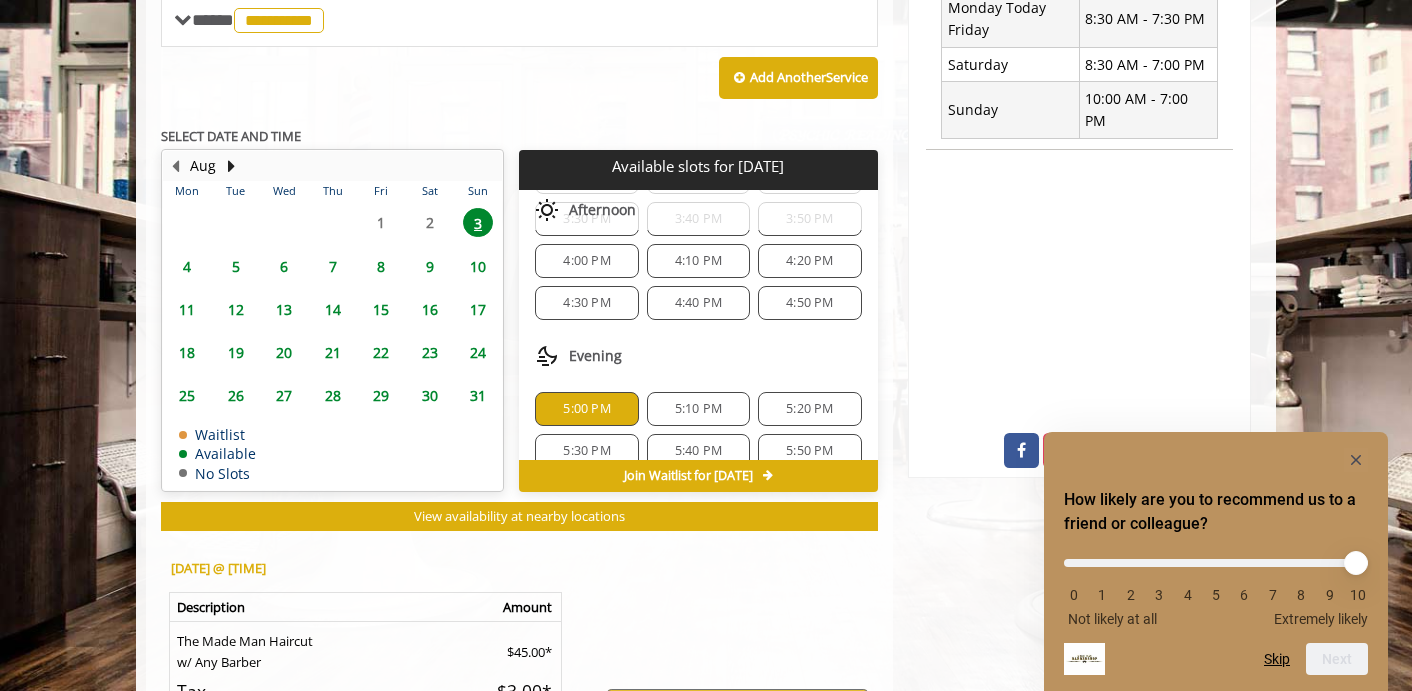 scroll, scrollTop: 1085, scrollLeft: 0, axis: vertical 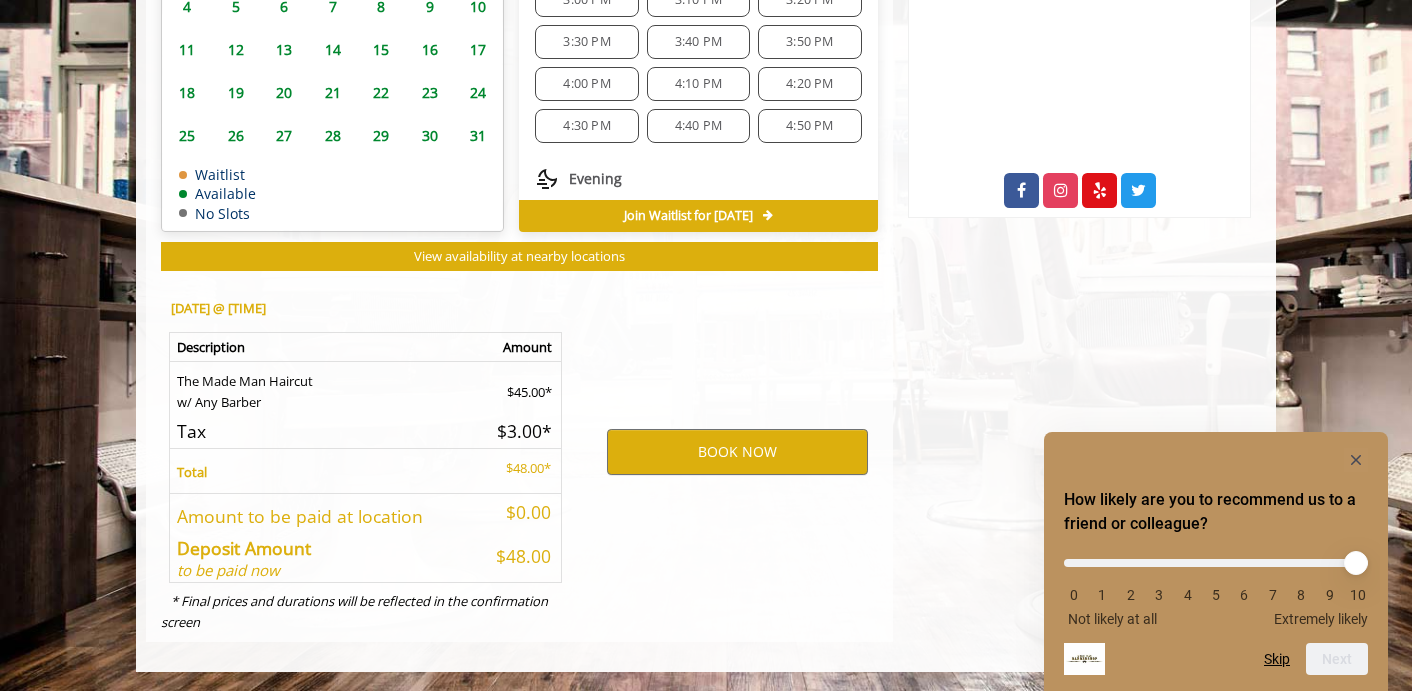click on "4:50 PM" 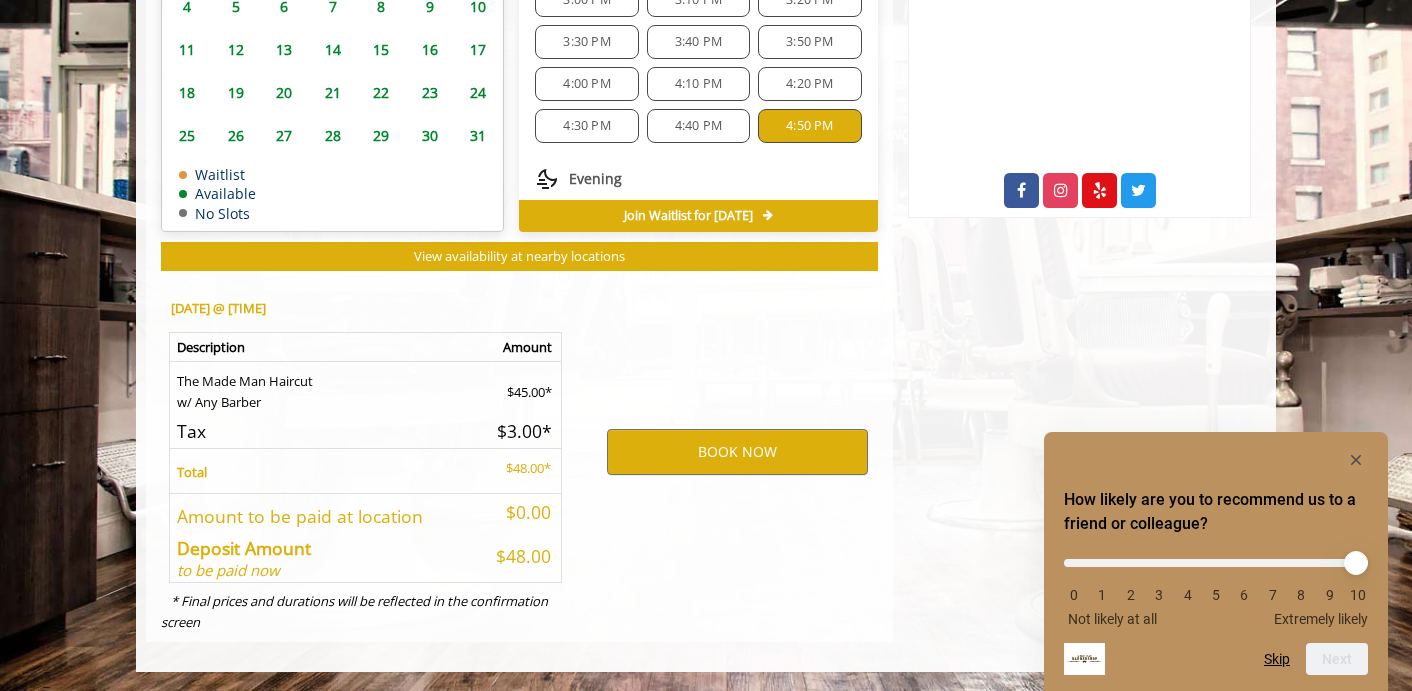 click on "4:40 PM" 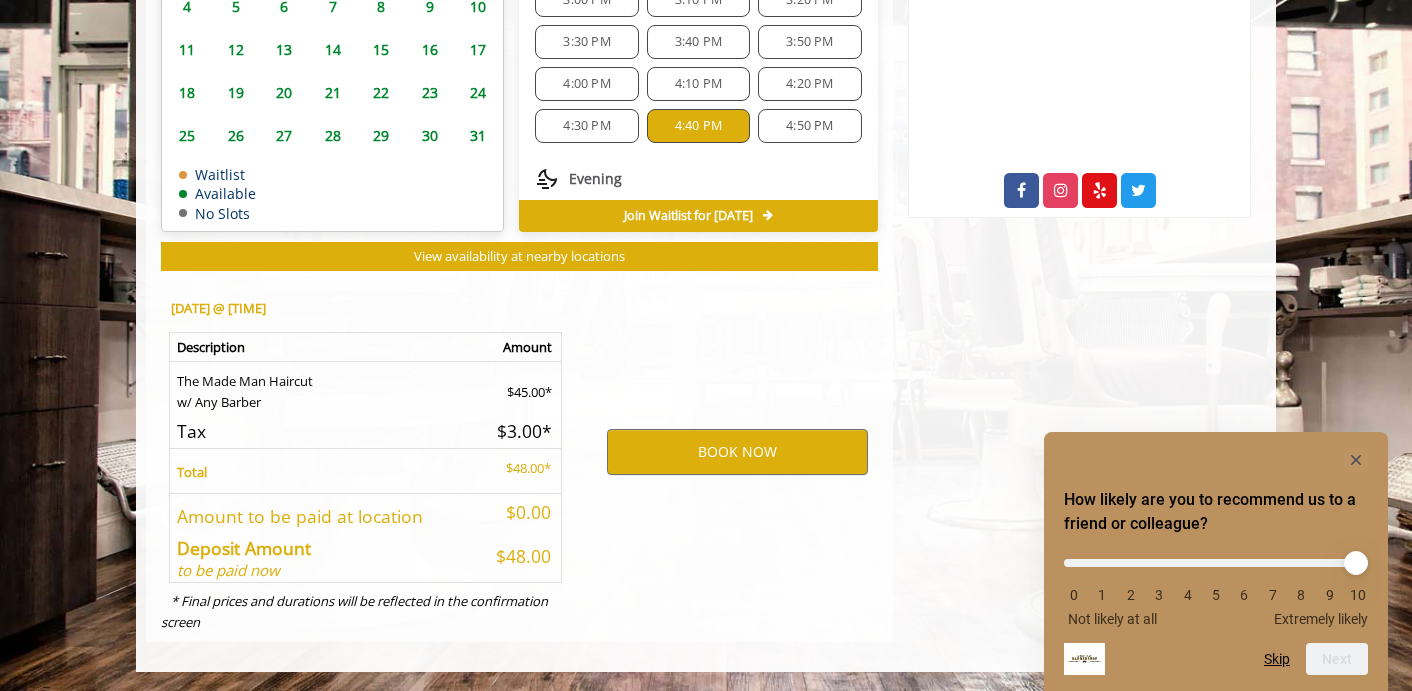 click on "4:30 PM" 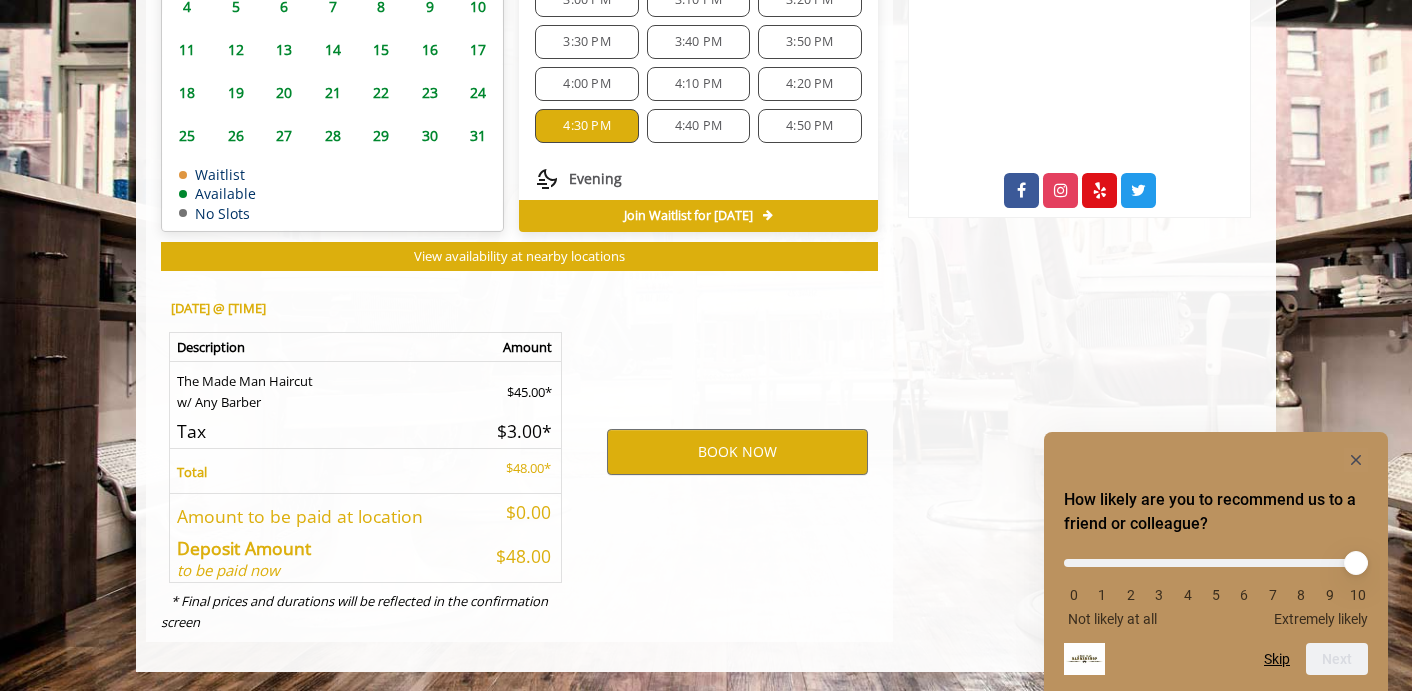 click on "4:00 PM" 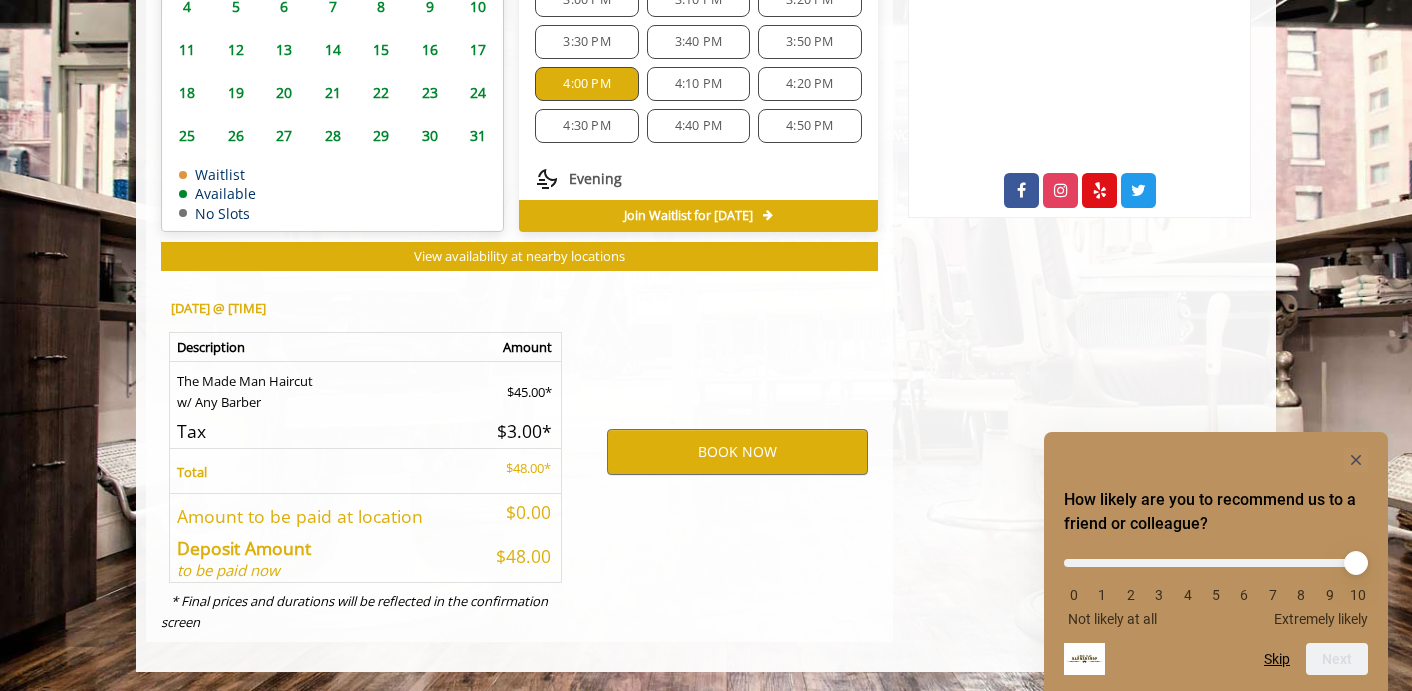 click on "4:10 PM" 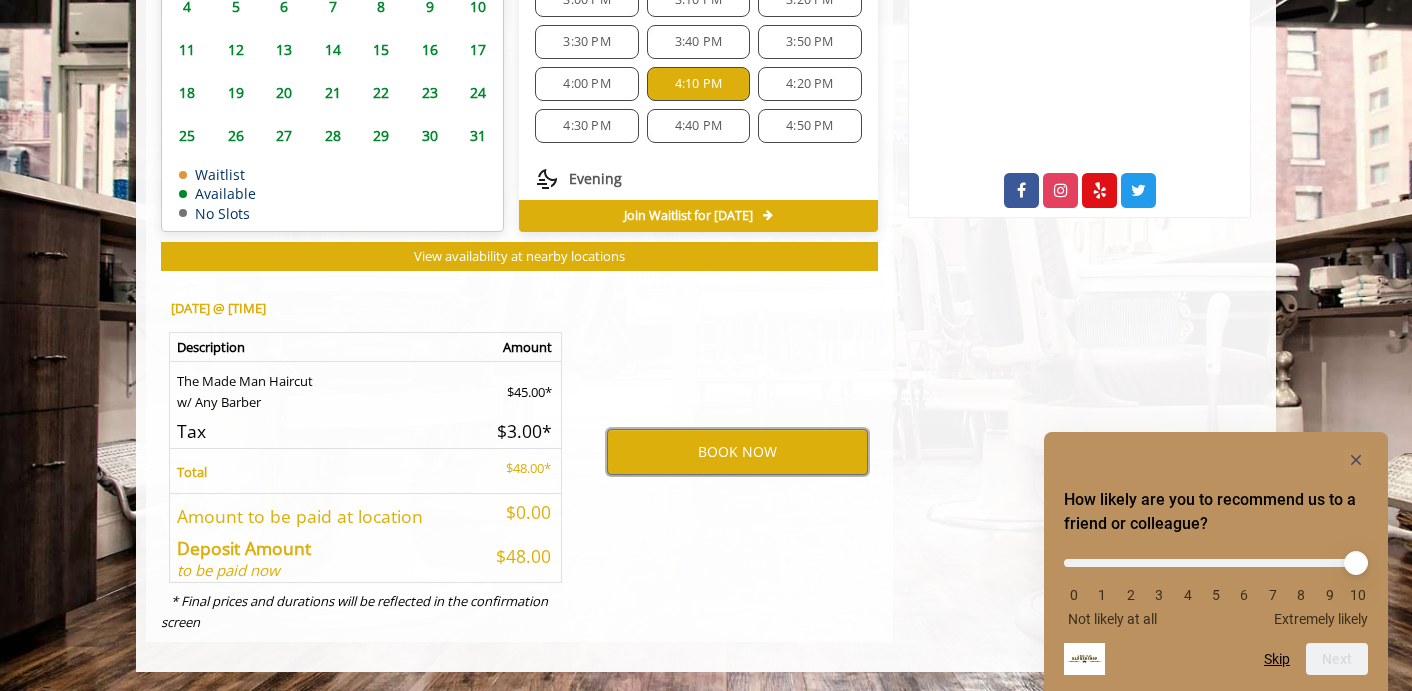 scroll, scrollTop: 0, scrollLeft: 0, axis: both 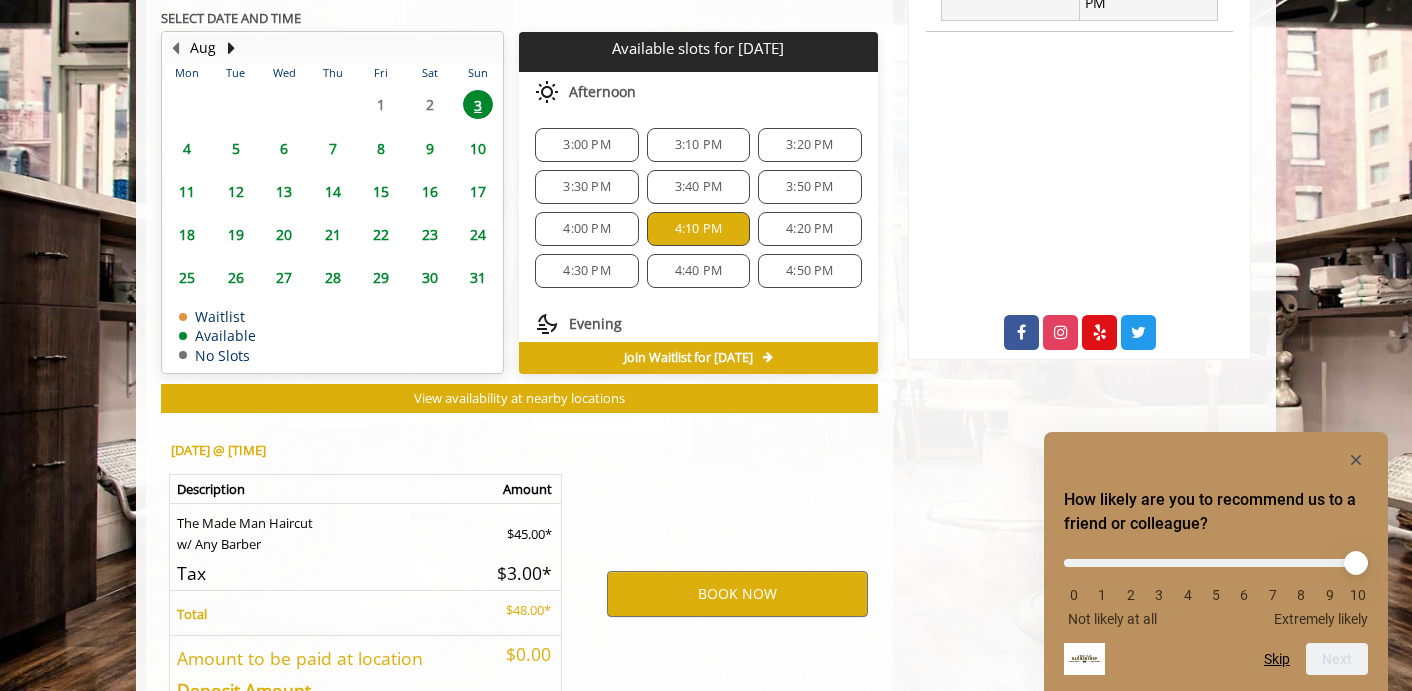 click on "3" 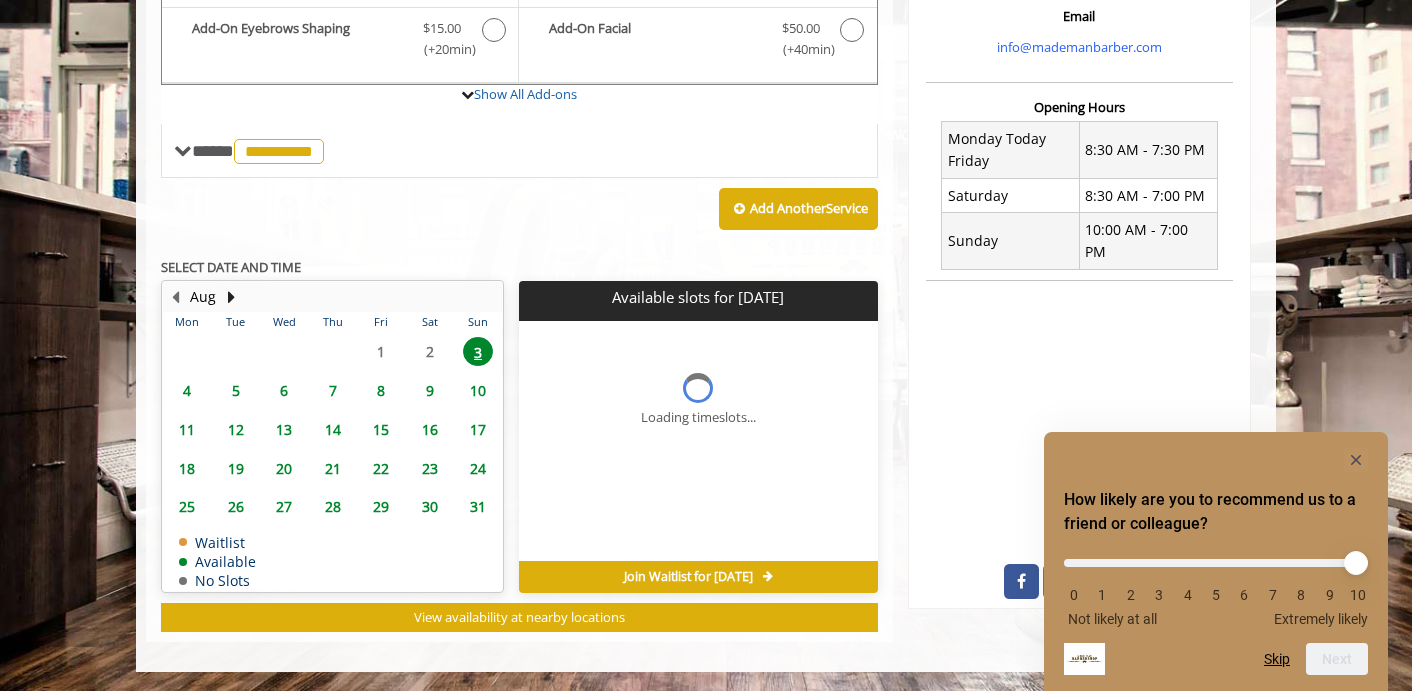 scroll, scrollTop: 724, scrollLeft: 0, axis: vertical 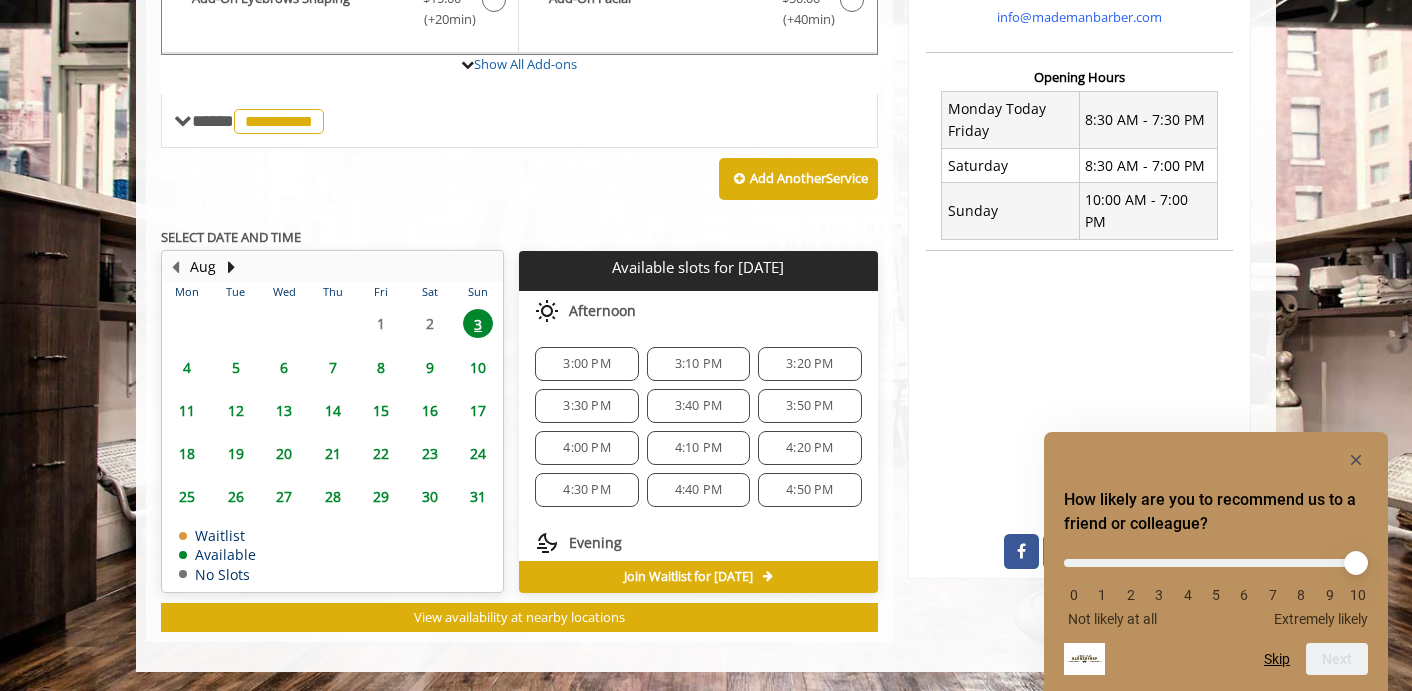 click on "3:00 PM" 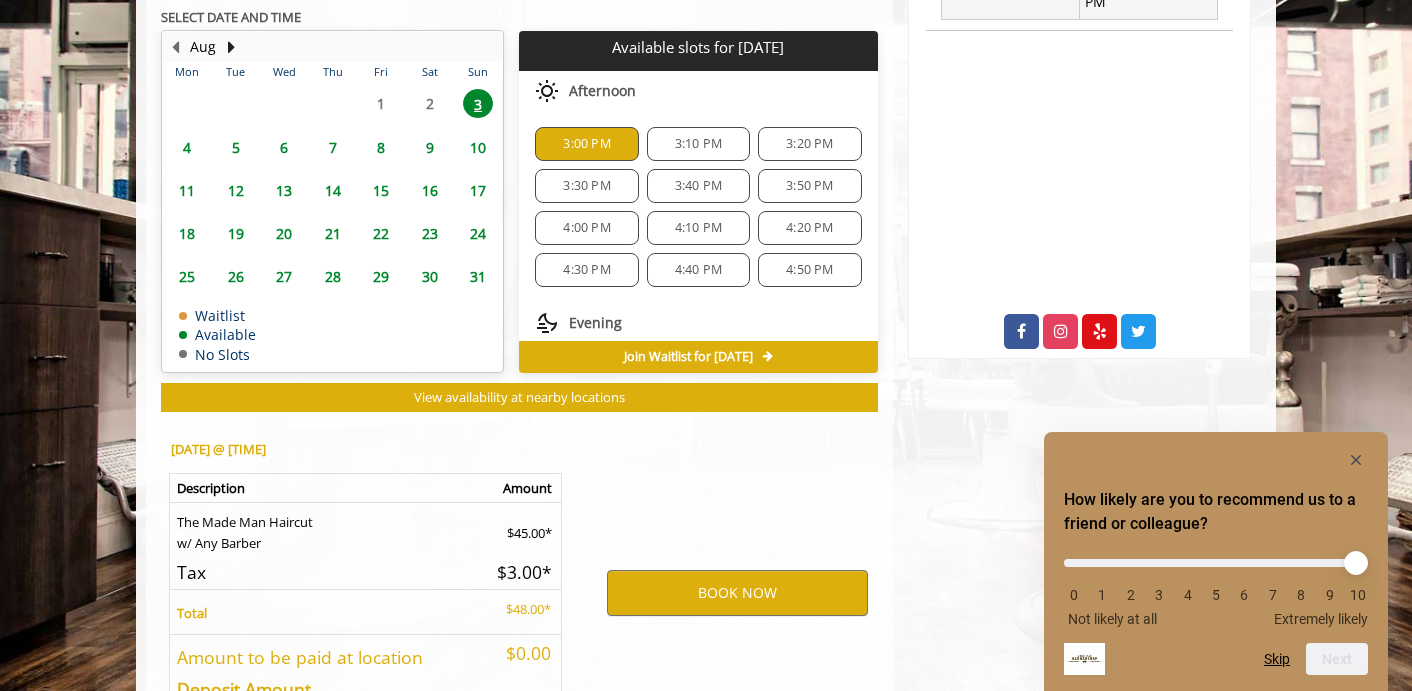 click on "3:10 PM" 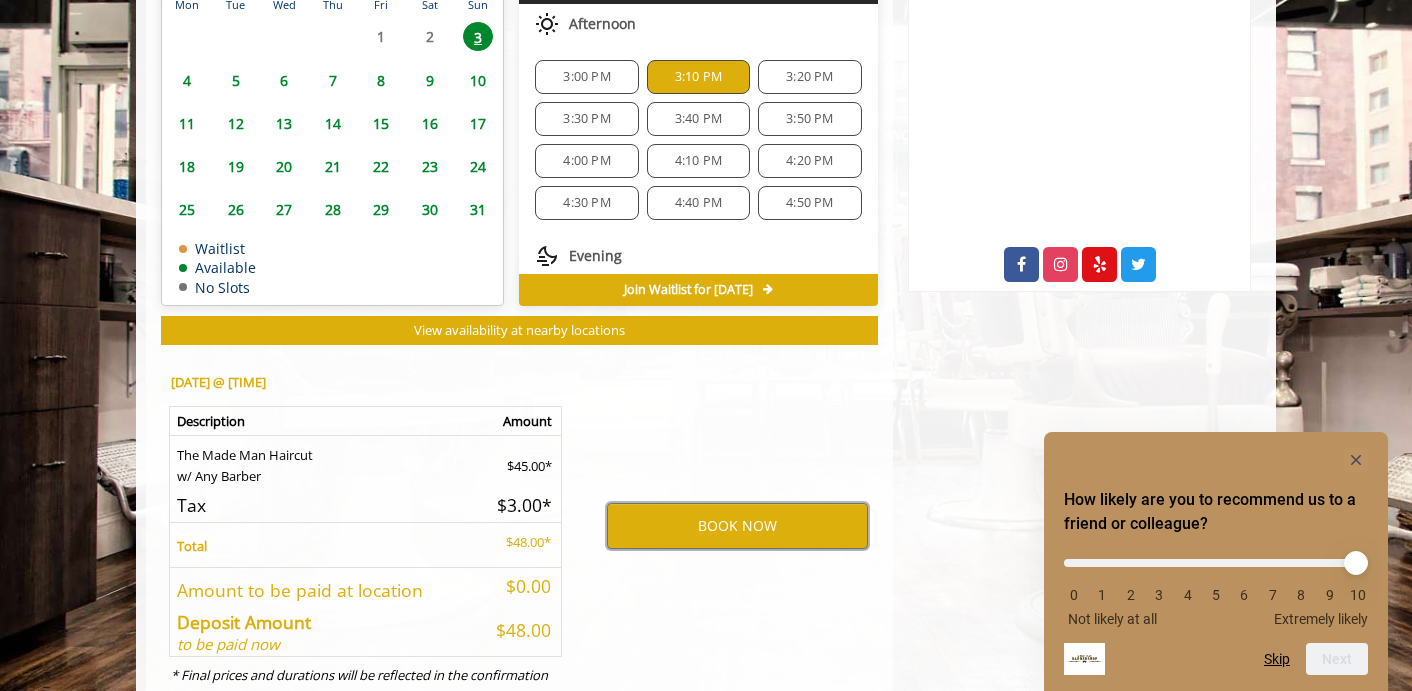 scroll, scrollTop: 968, scrollLeft: 0, axis: vertical 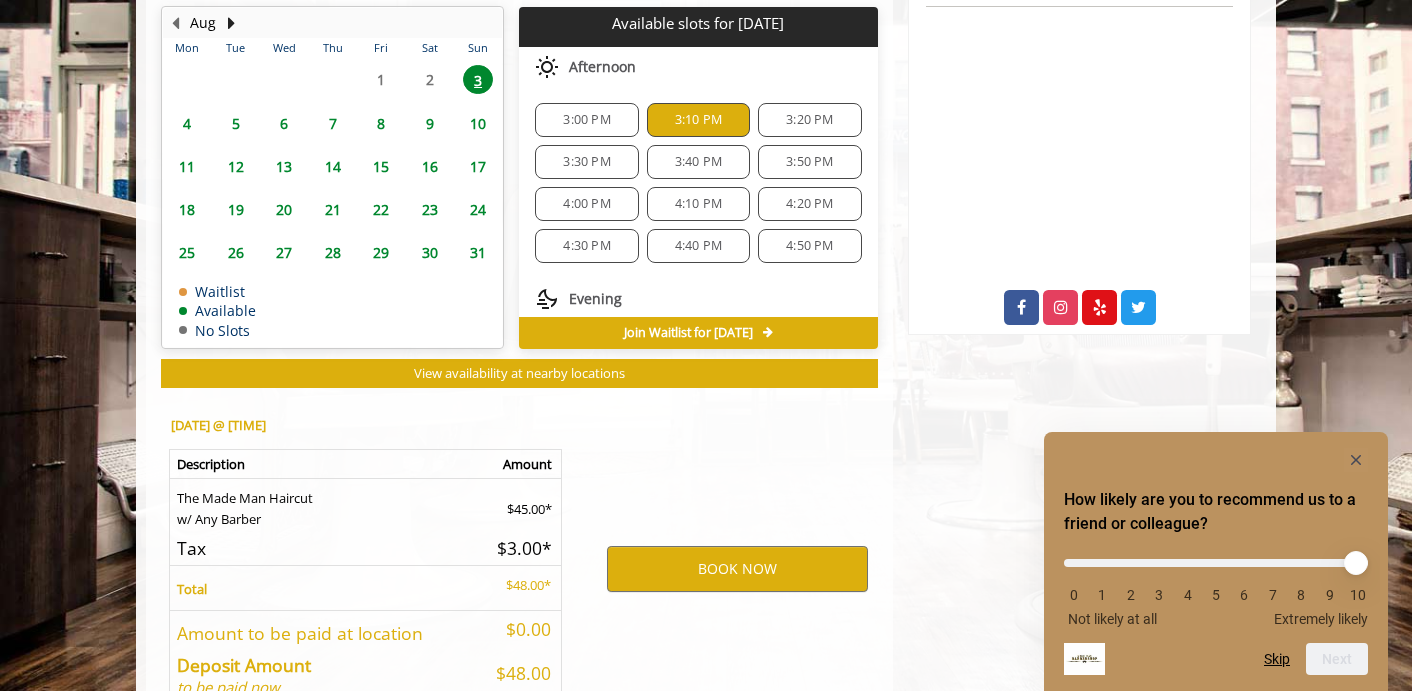 click on "10" 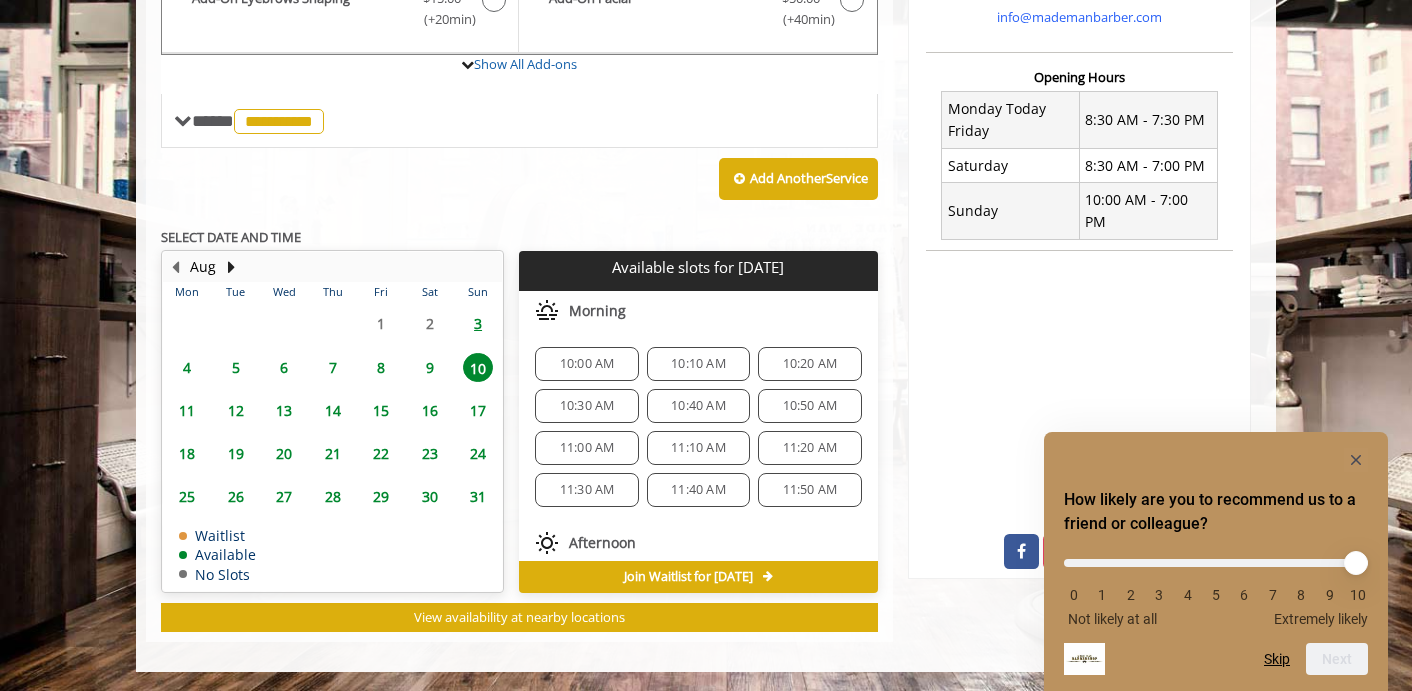 click on "3" 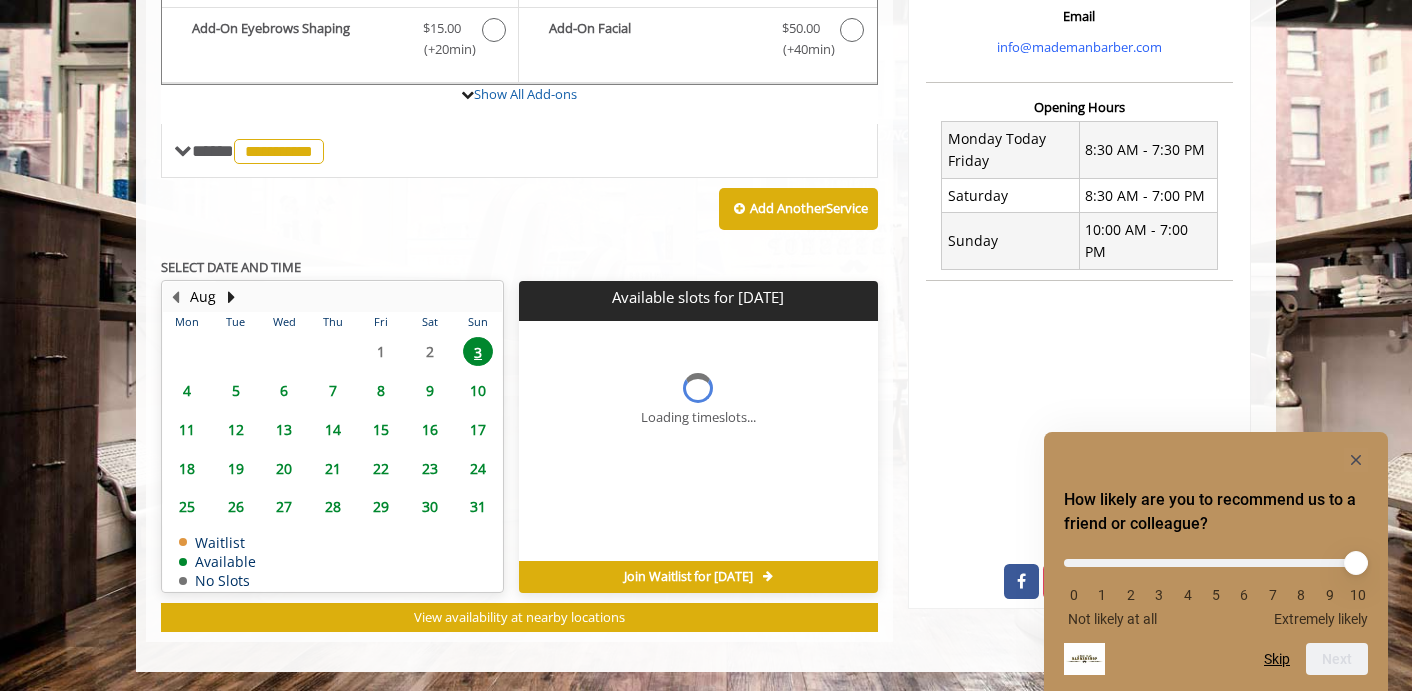 scroll, scrollTop: 724, scrollLeft: 0, axis: vertical 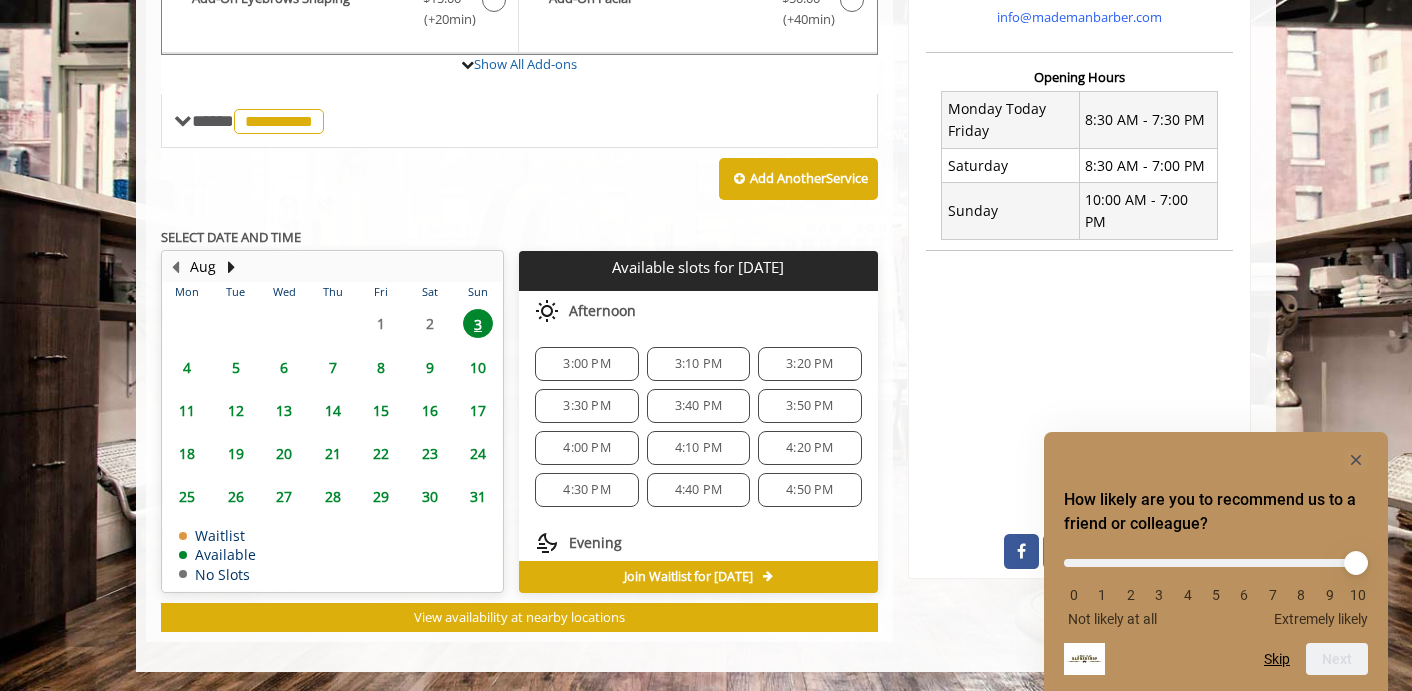 click on "3:00 PM" 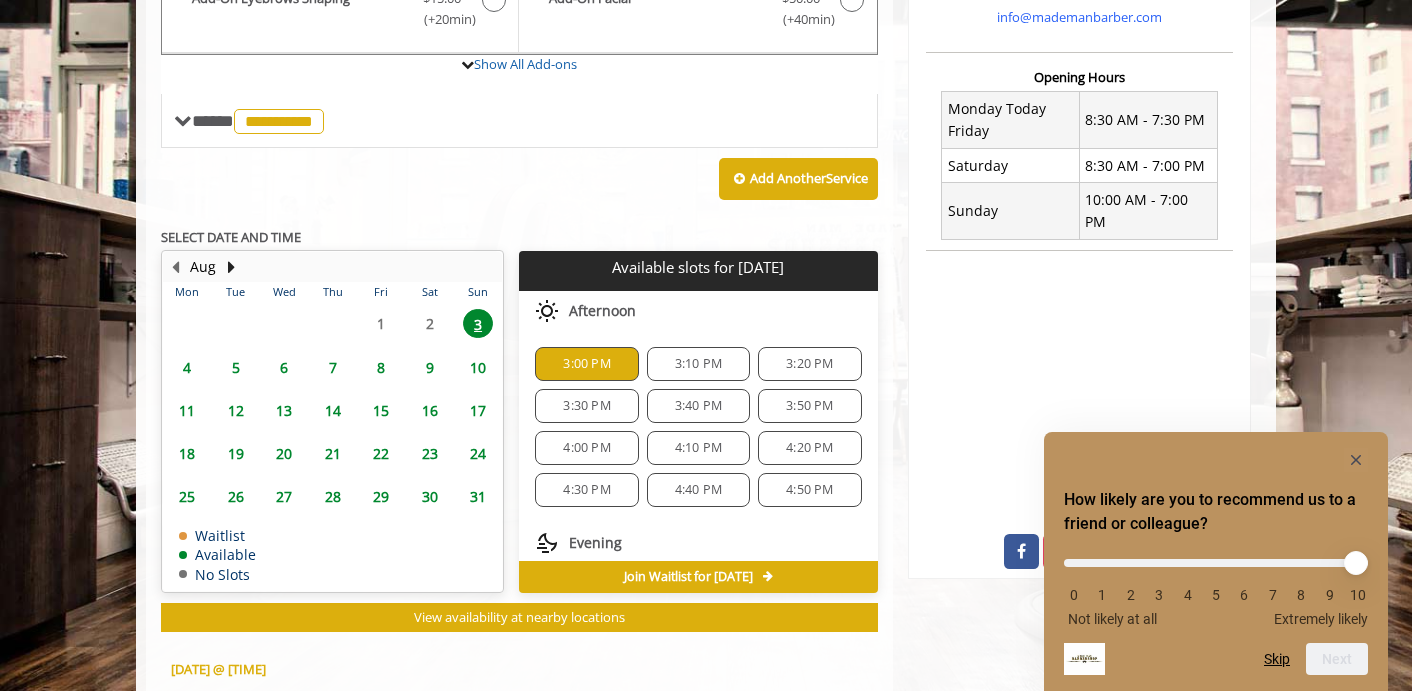 scroll, scrollTop: 1085, scrollLeft: 0, axis: vertical 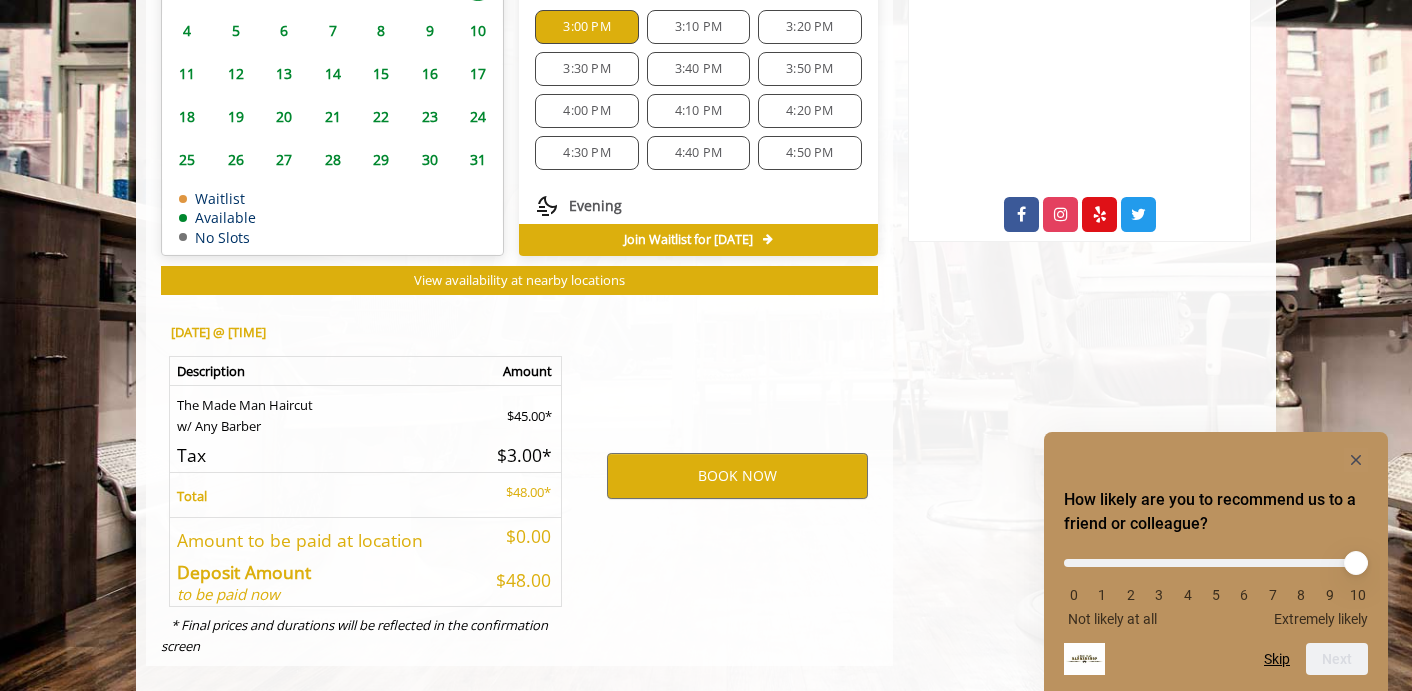 click on "How likely are you to recommend us to a friend or colleague? 0 1 2 3 4 5 6 7 8 9 10 Not likely at all Extremely likely Next Skip" at bounding box center (1216, 561) 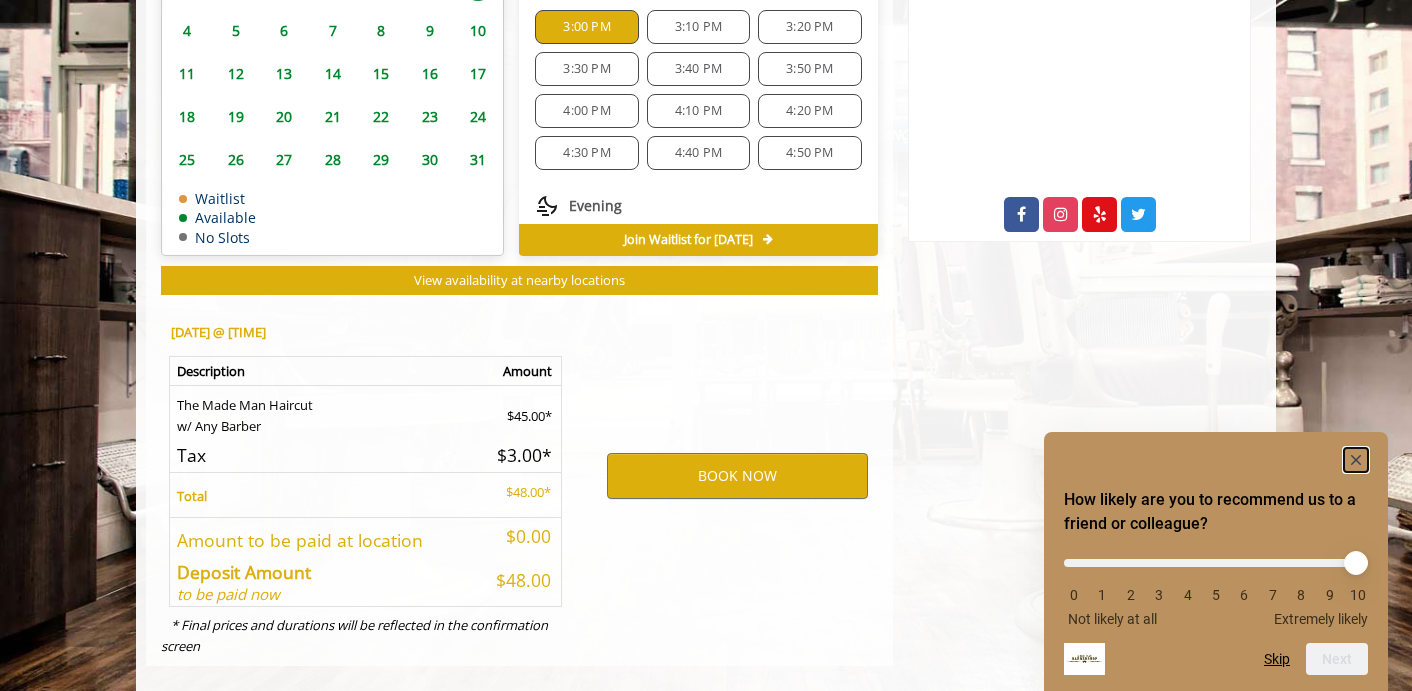 click 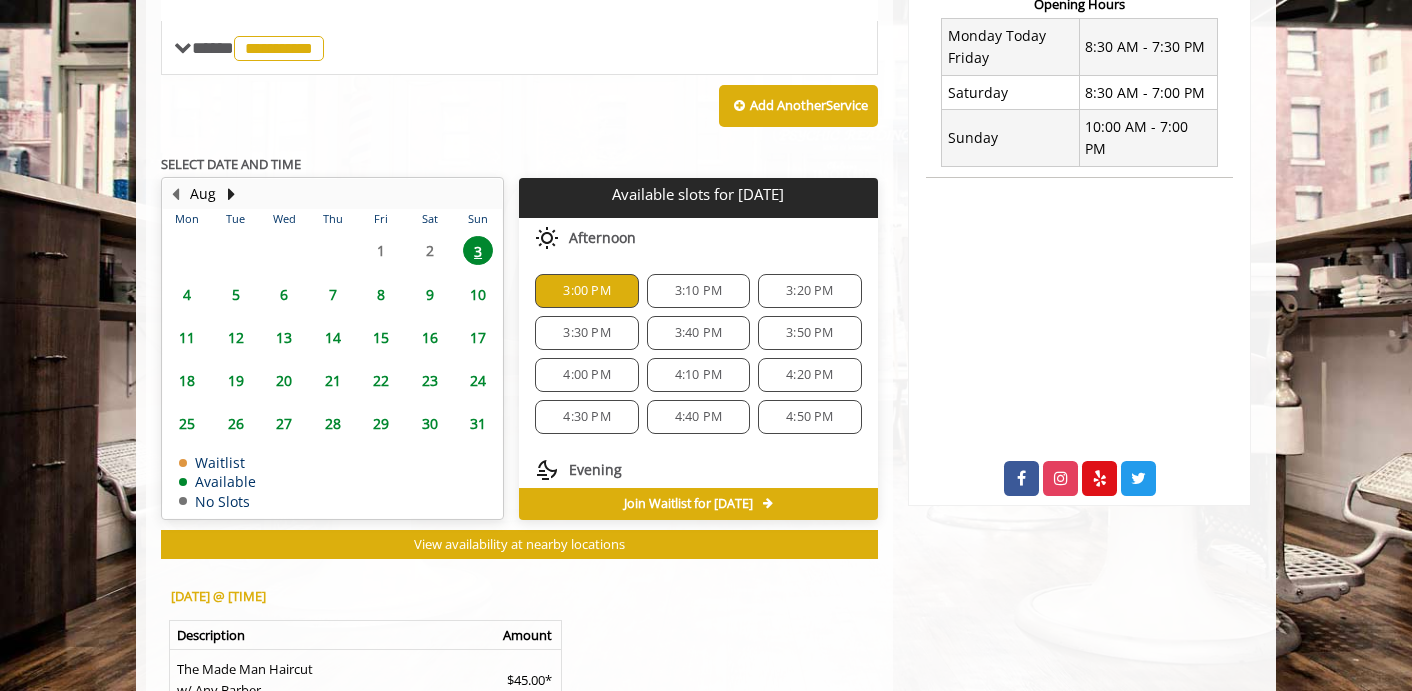 scroll, scrollTop: 792, scrollLeft: 0, axis: vertical 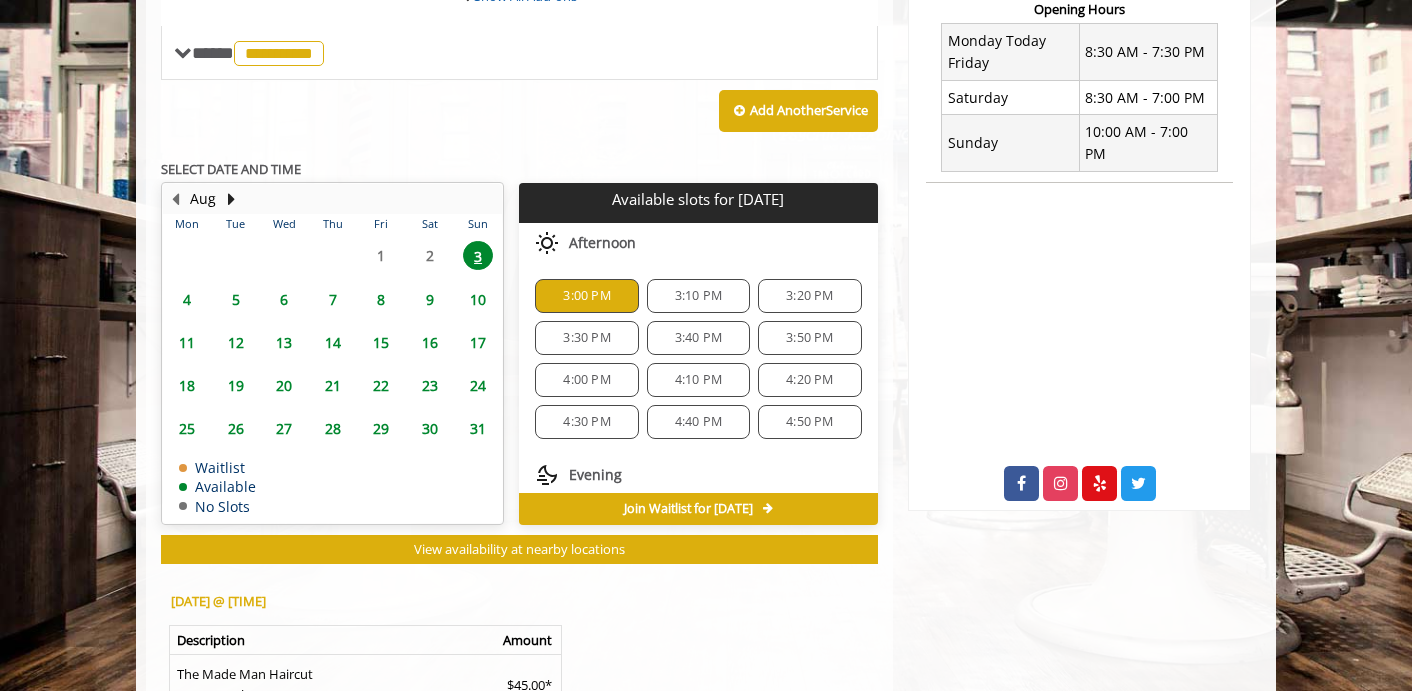 click on "3:20 PM" 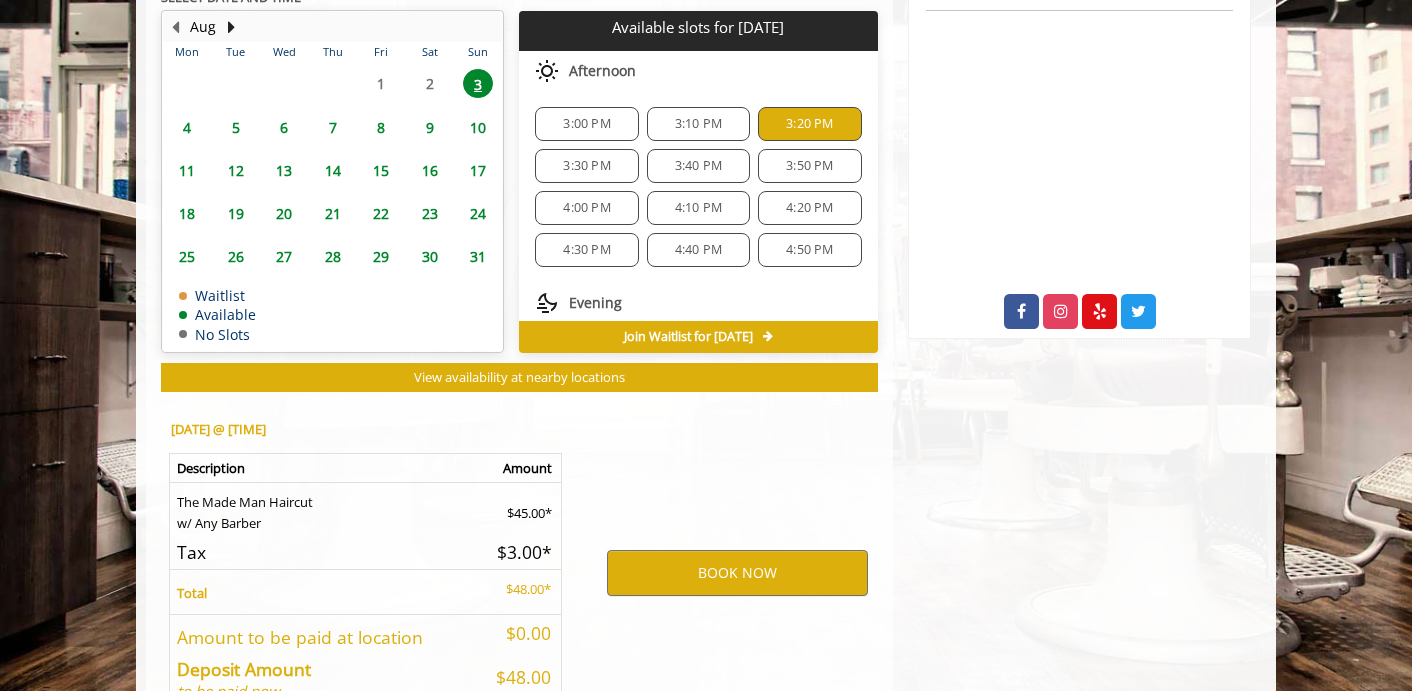 scroll, scrollTop: 1085, scrollLeft: 0, axis: vertical 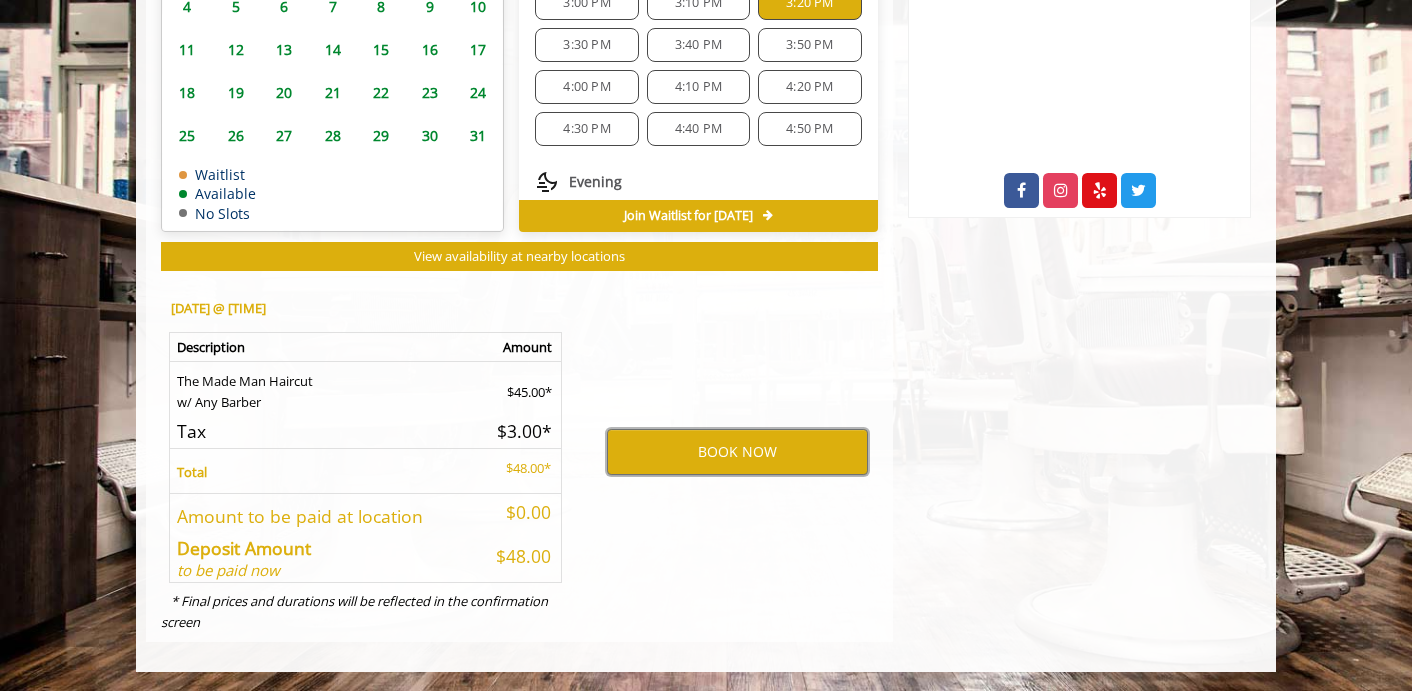 click on "4:50 PM" 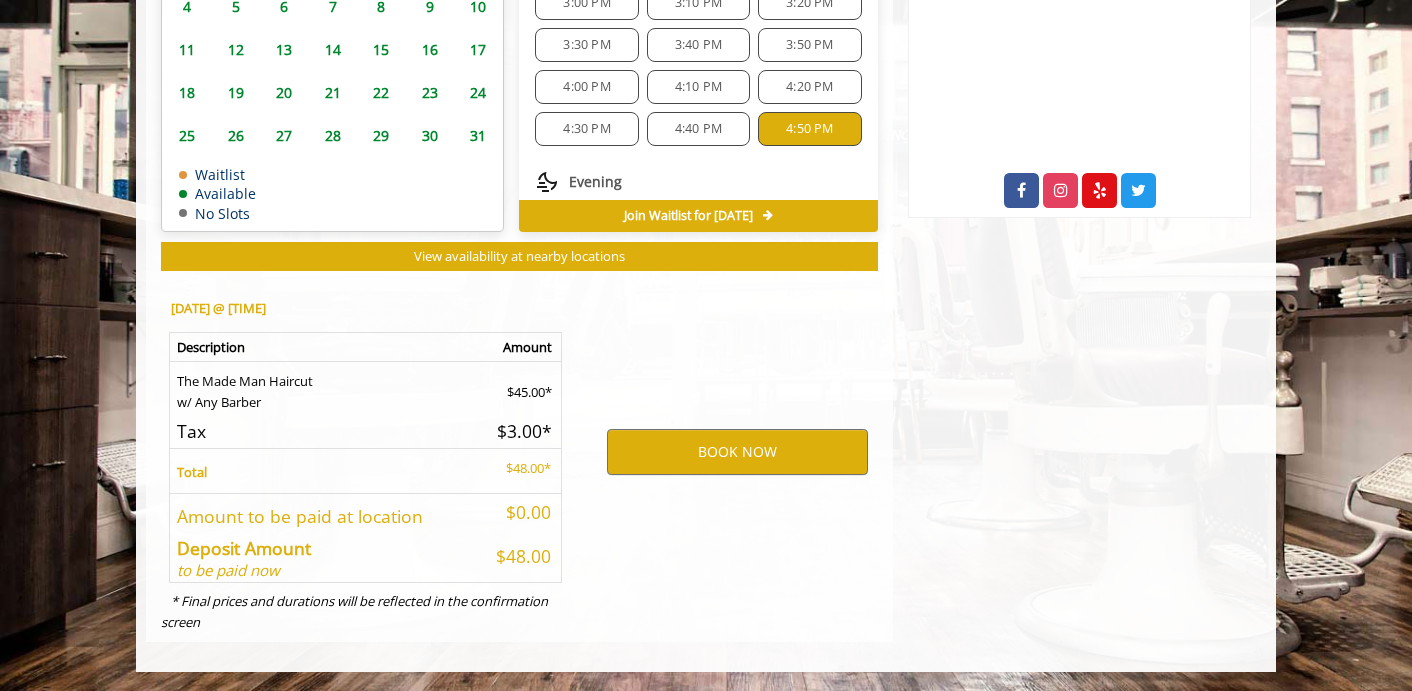 click on "4:40 PM" 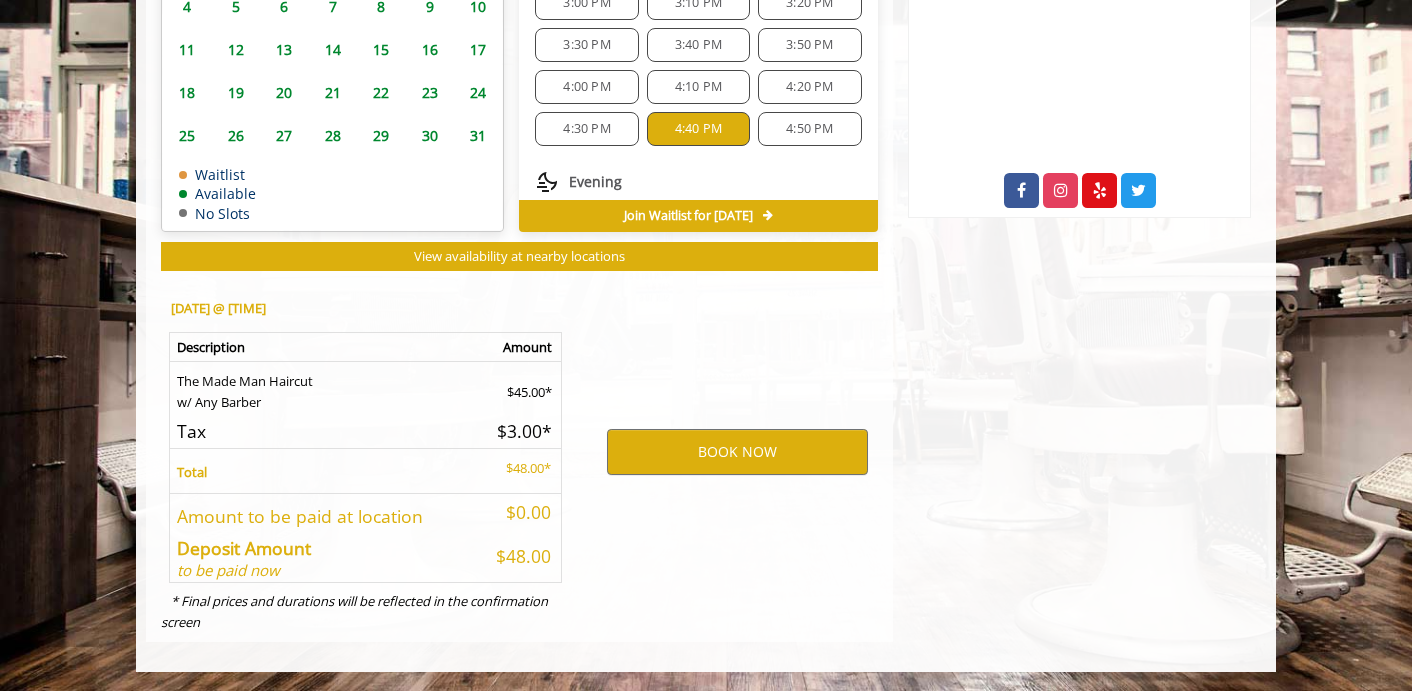 click on "4:30 PM" 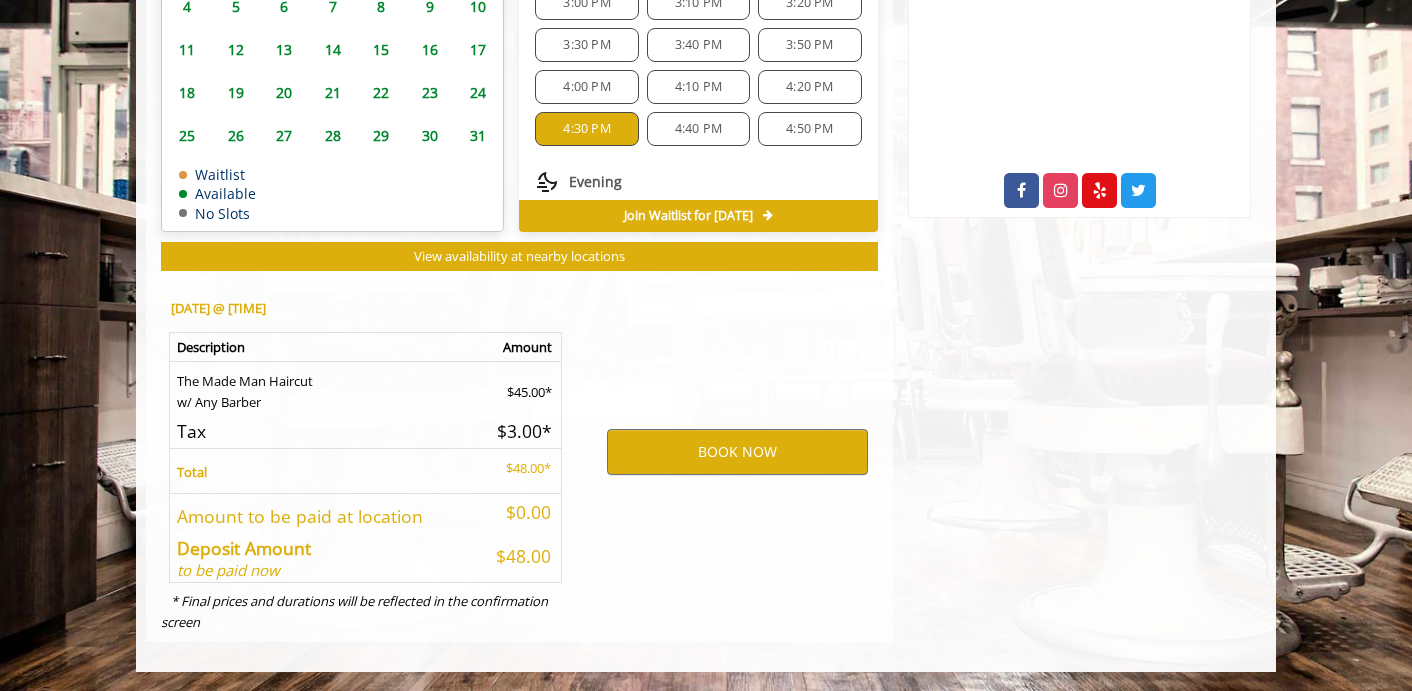 click on "4:00 PM" 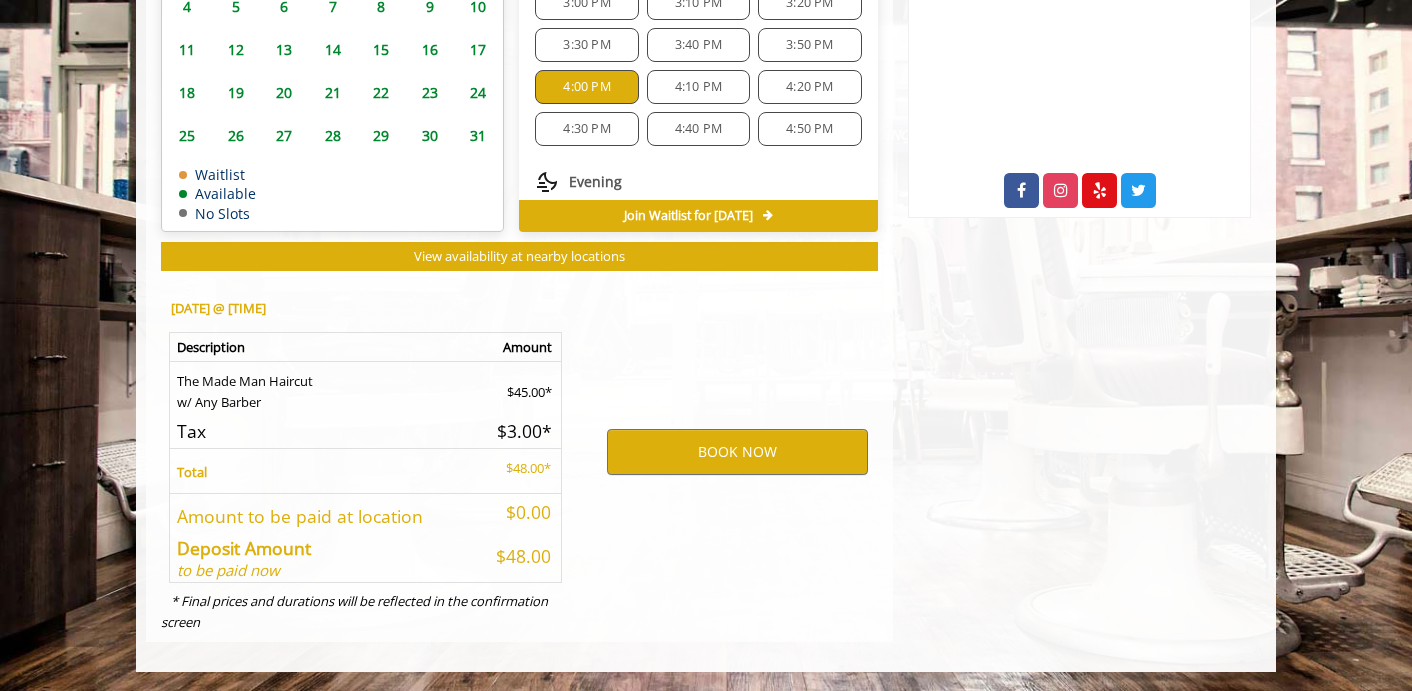 click on "4:10 PM" 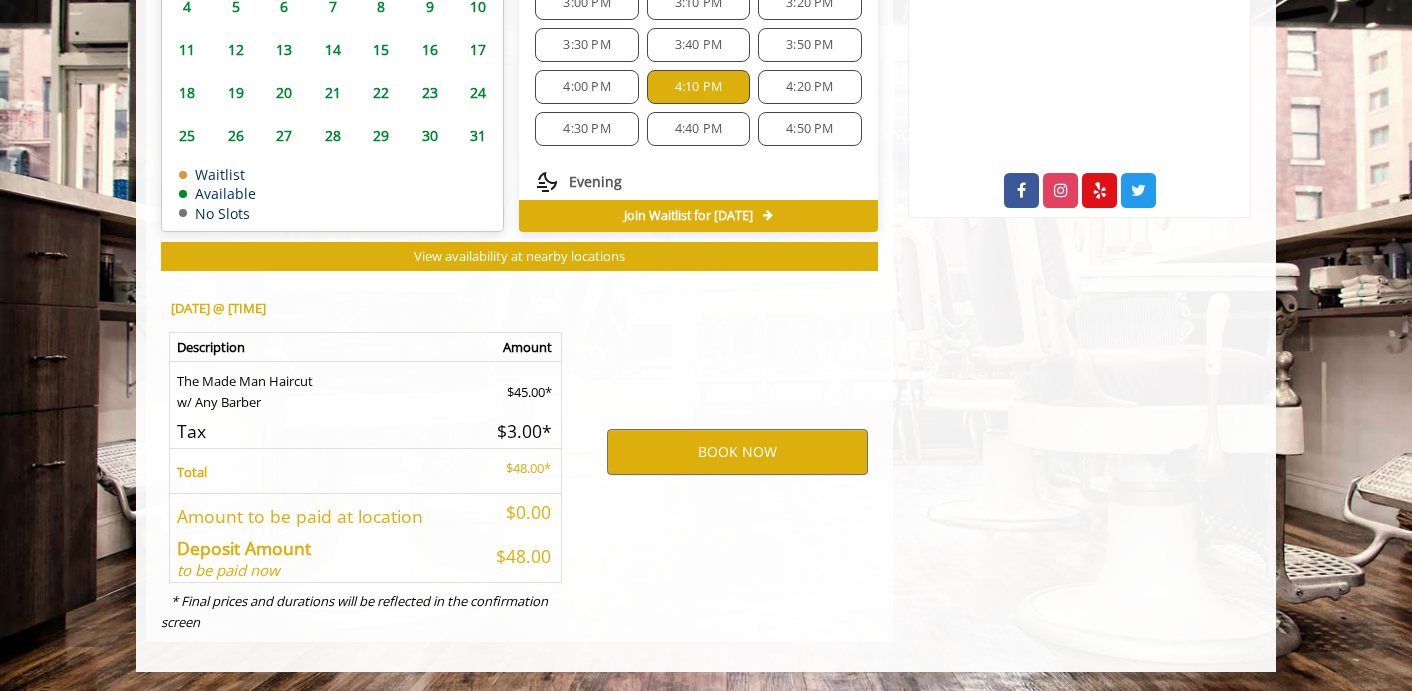 click on "4:20 PM" 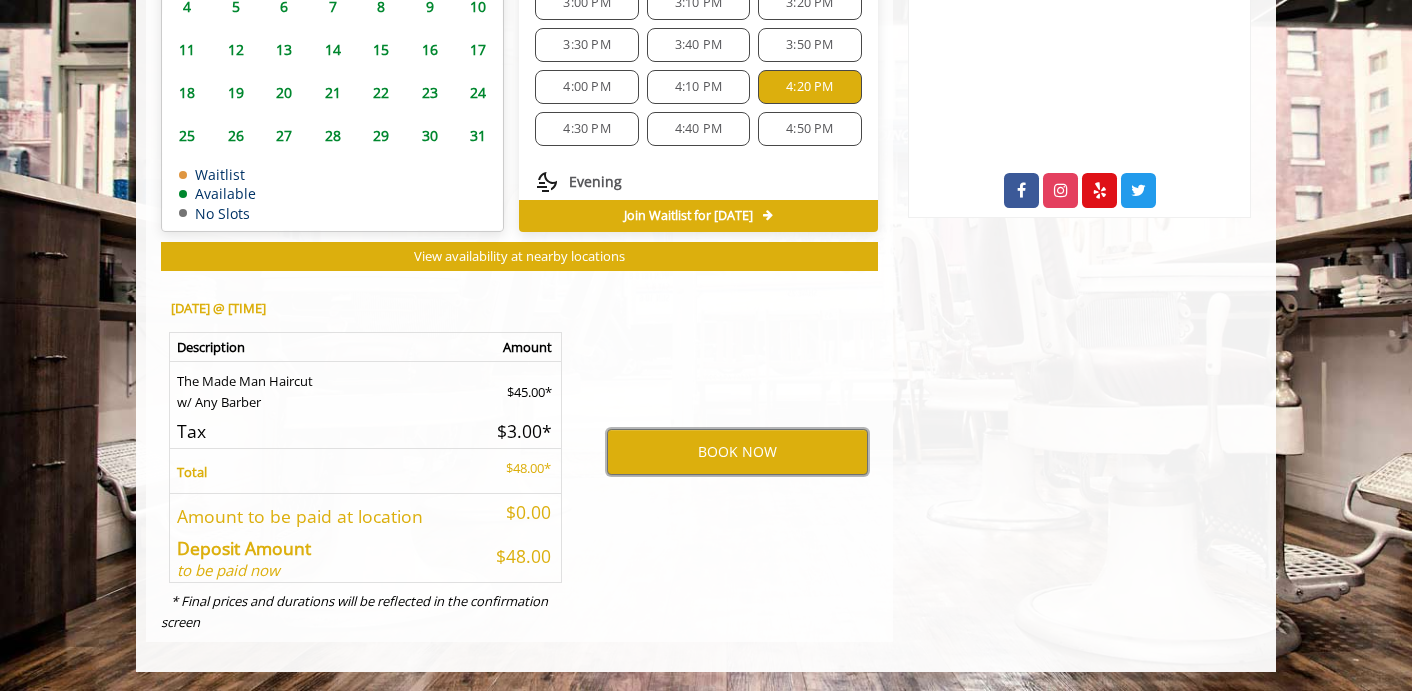 click on "View availability at nearby locations" at bounding box center (519, 256) 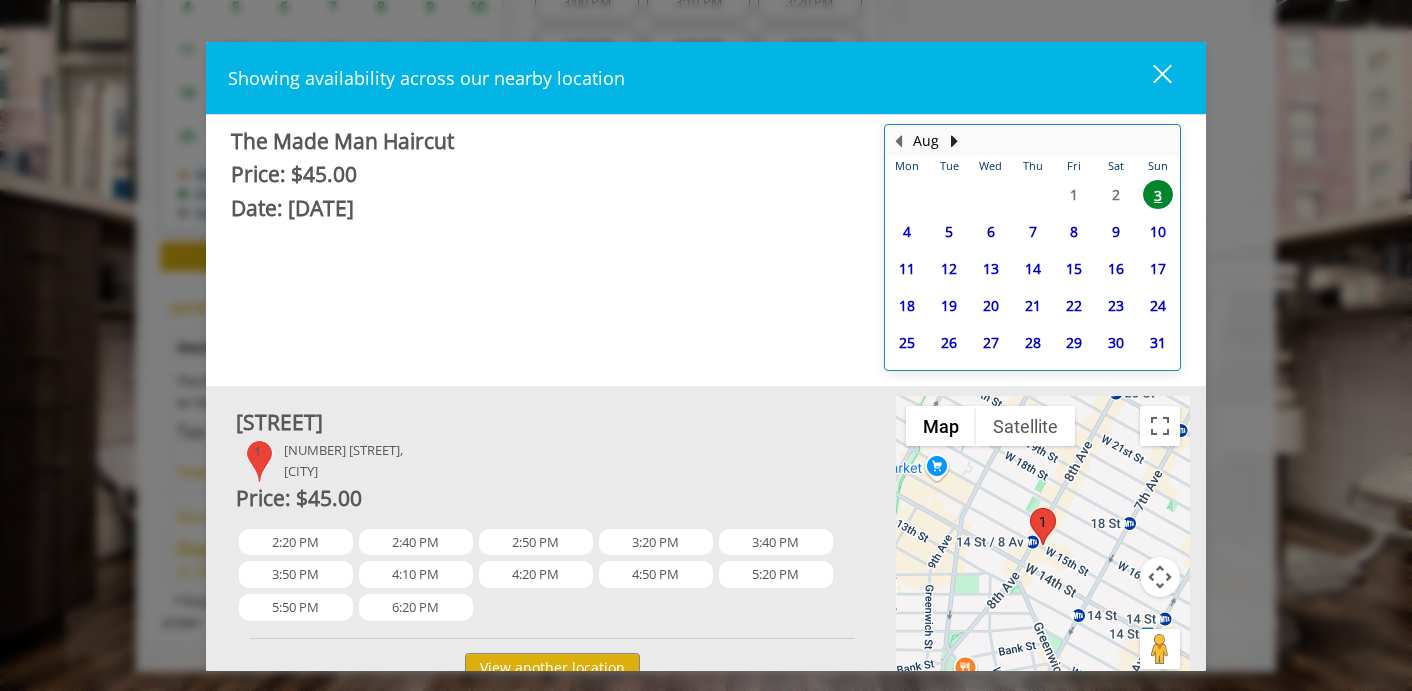 scroll, scrollTop: 9, scrollLeft: 0, axis: vertical 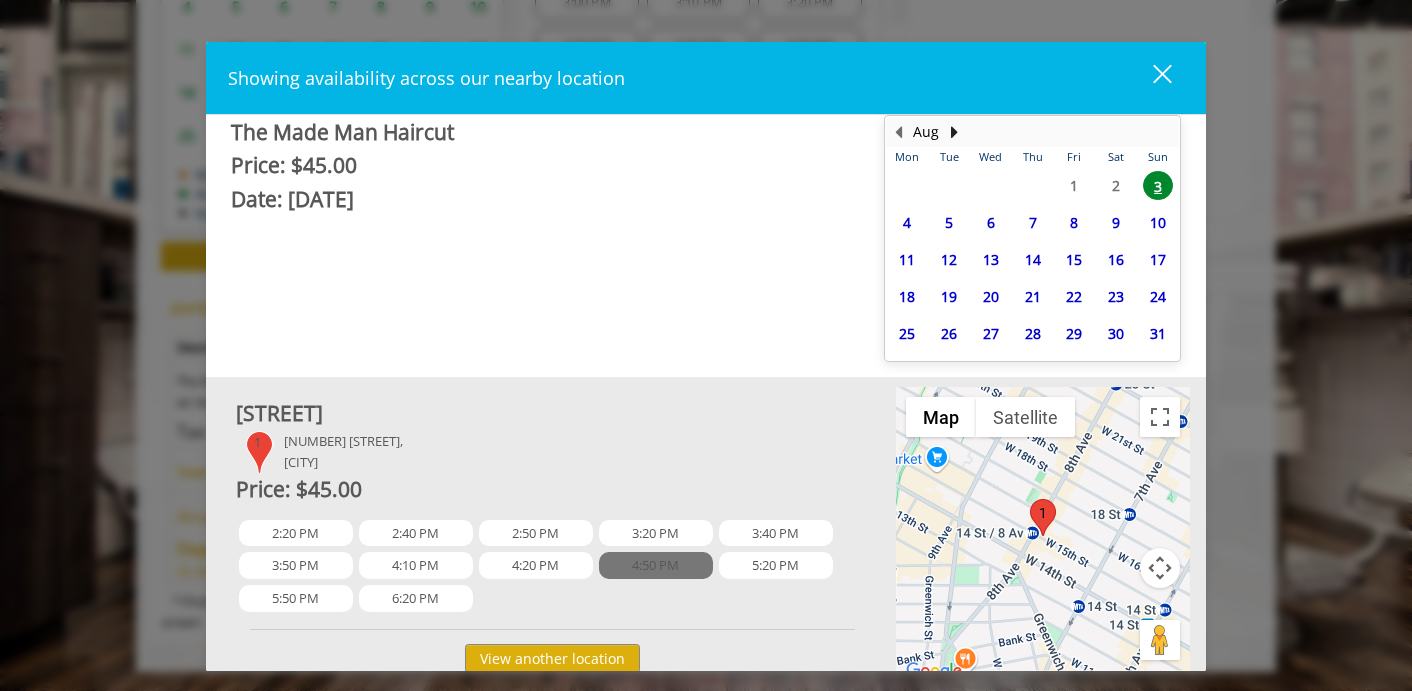 click on "4:50 PM" at bounding box center (656, 565) 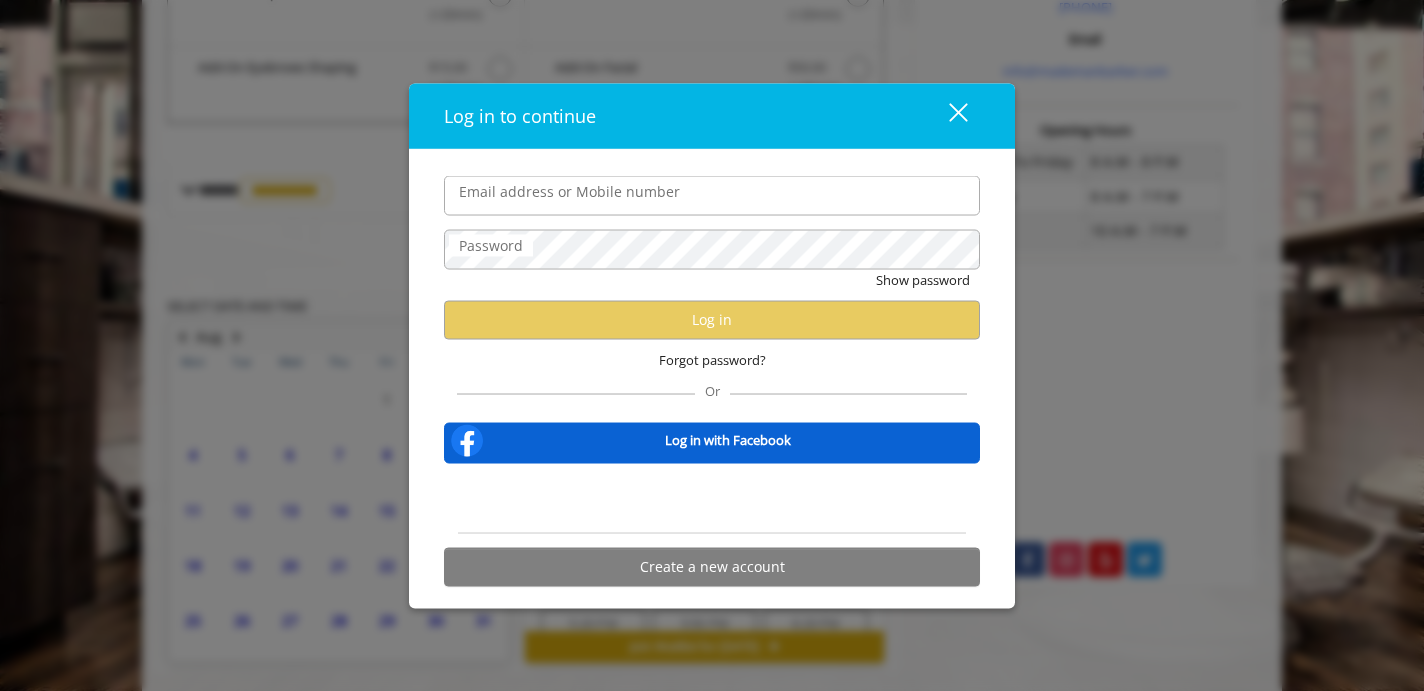 scroll, scrollTop: 685, scrollLeft: 0, axis: vertical 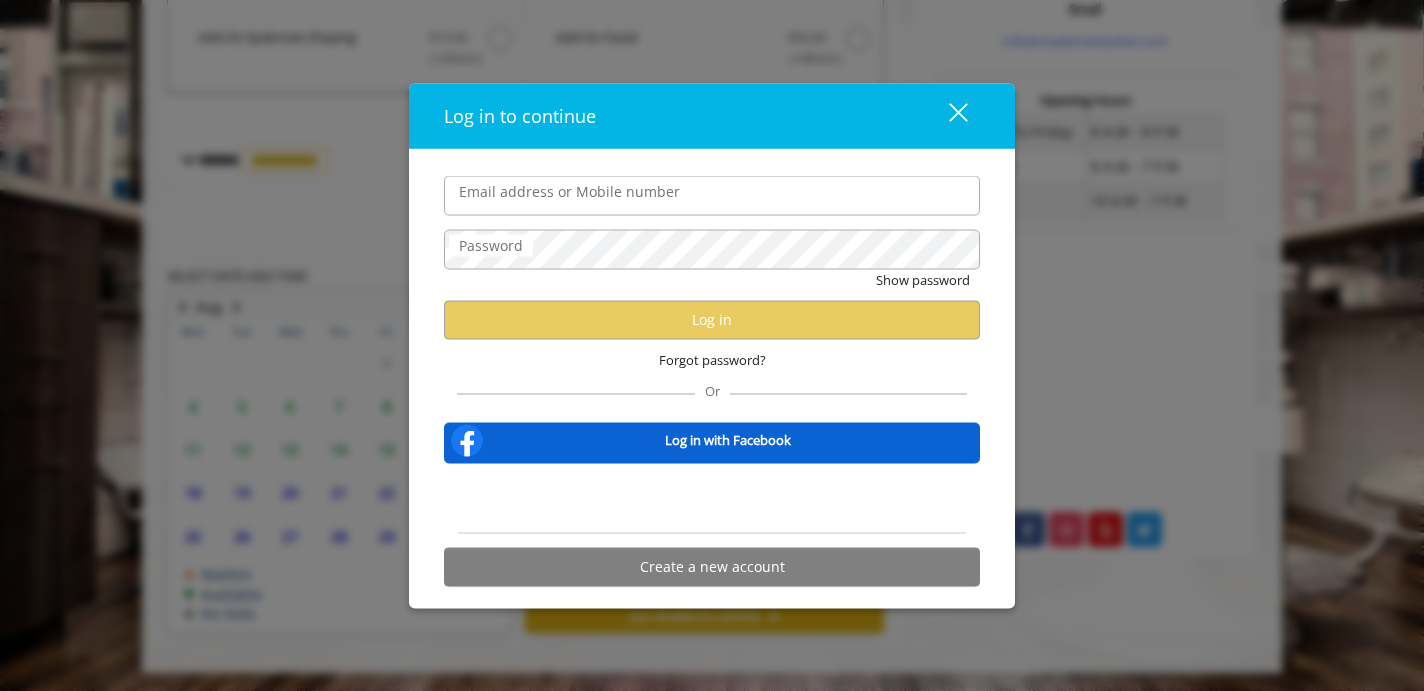 click on "close" at bounding box center (946, 116) 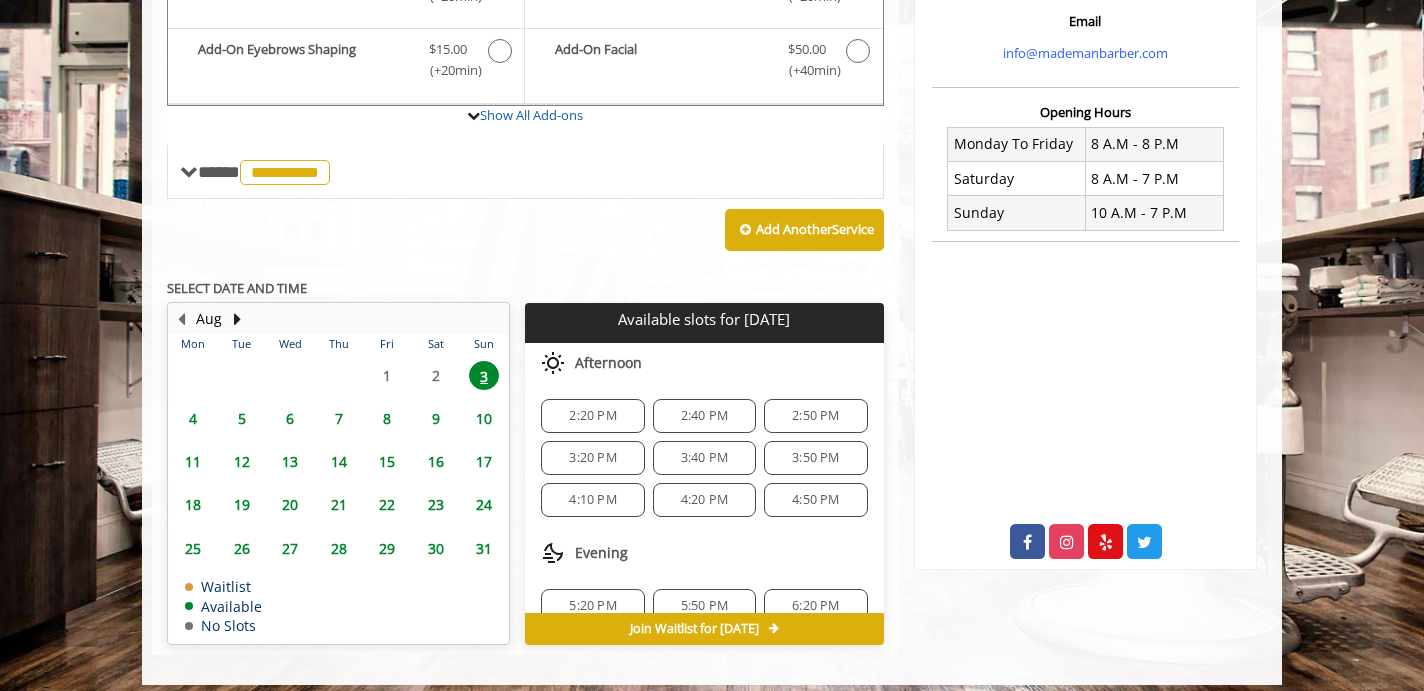 scroll, scrollTop: 685, scrollLeft: 0, axis: vertical 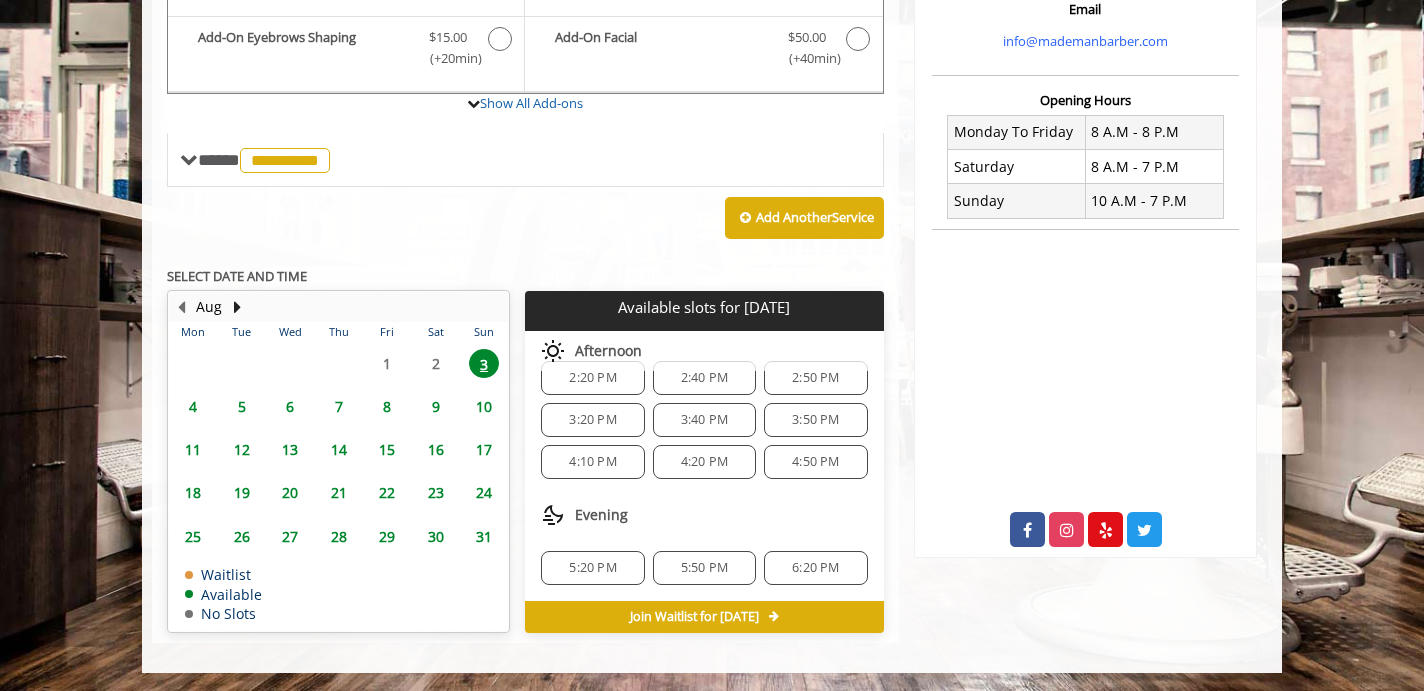 click on "5:20 PM" 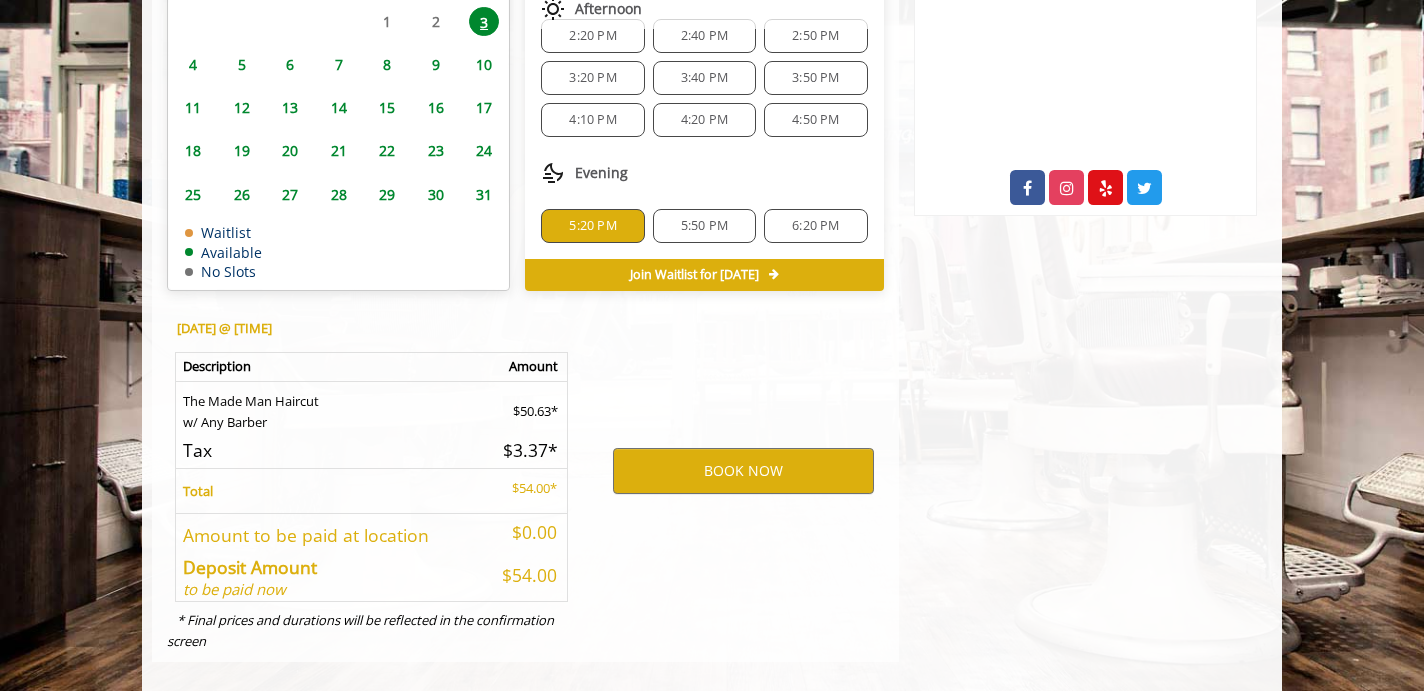 scroll, scrollTop: 1047, scrollLeft: 0, axis: vertical 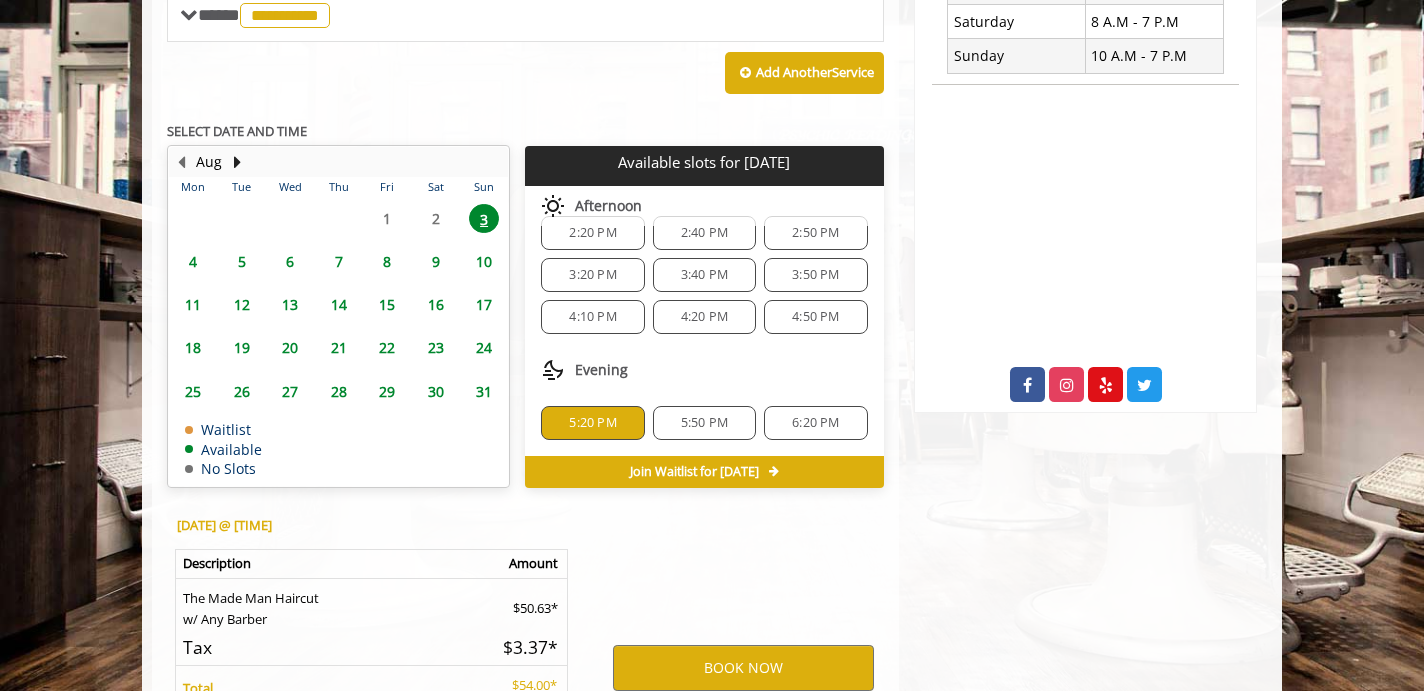 click on "4:50 PM" 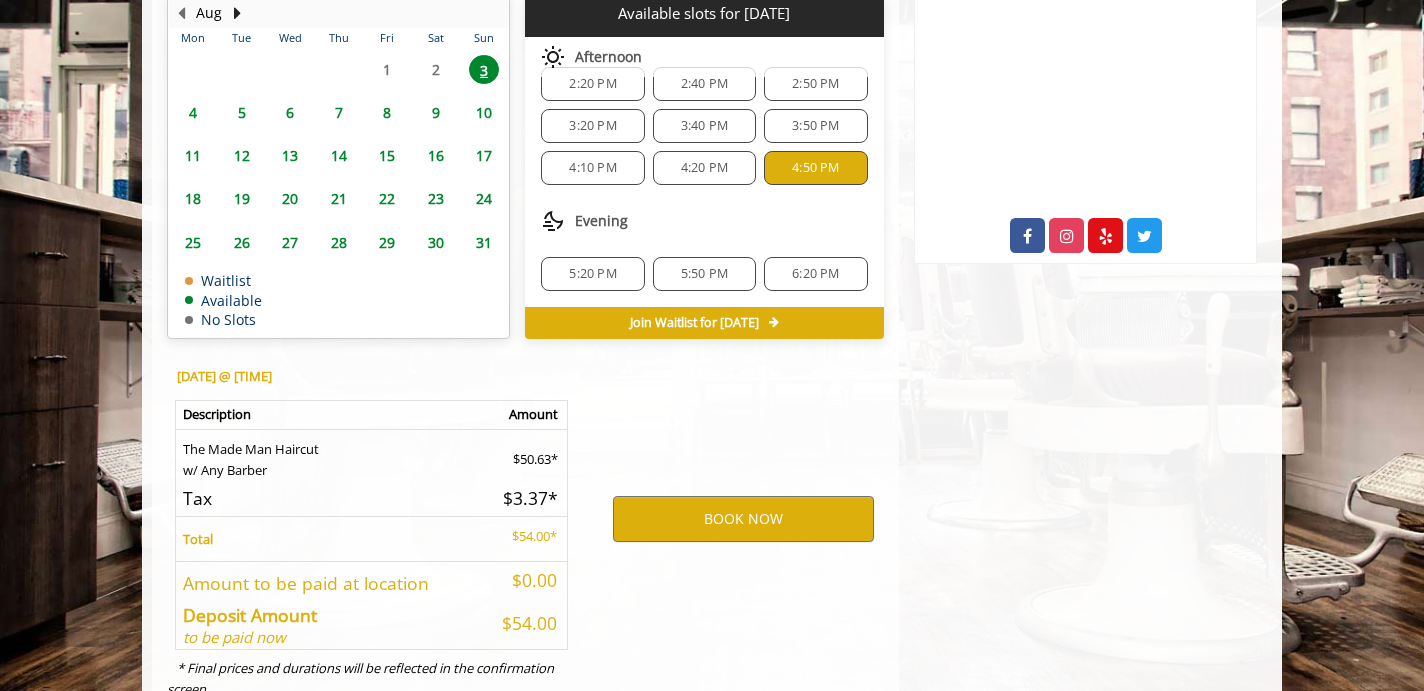 scroll, scrollTop: 1047, scrollLeft: 0, axis: vertical 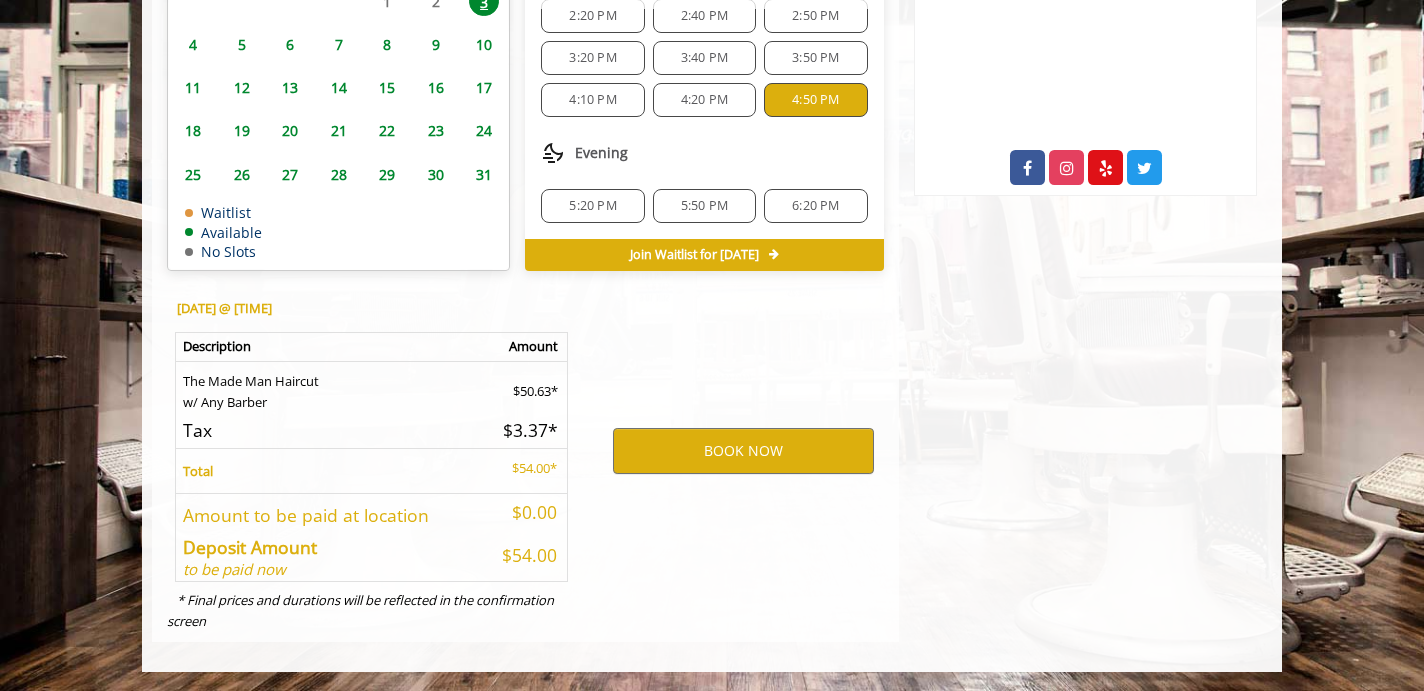 click on "4:20 PM" 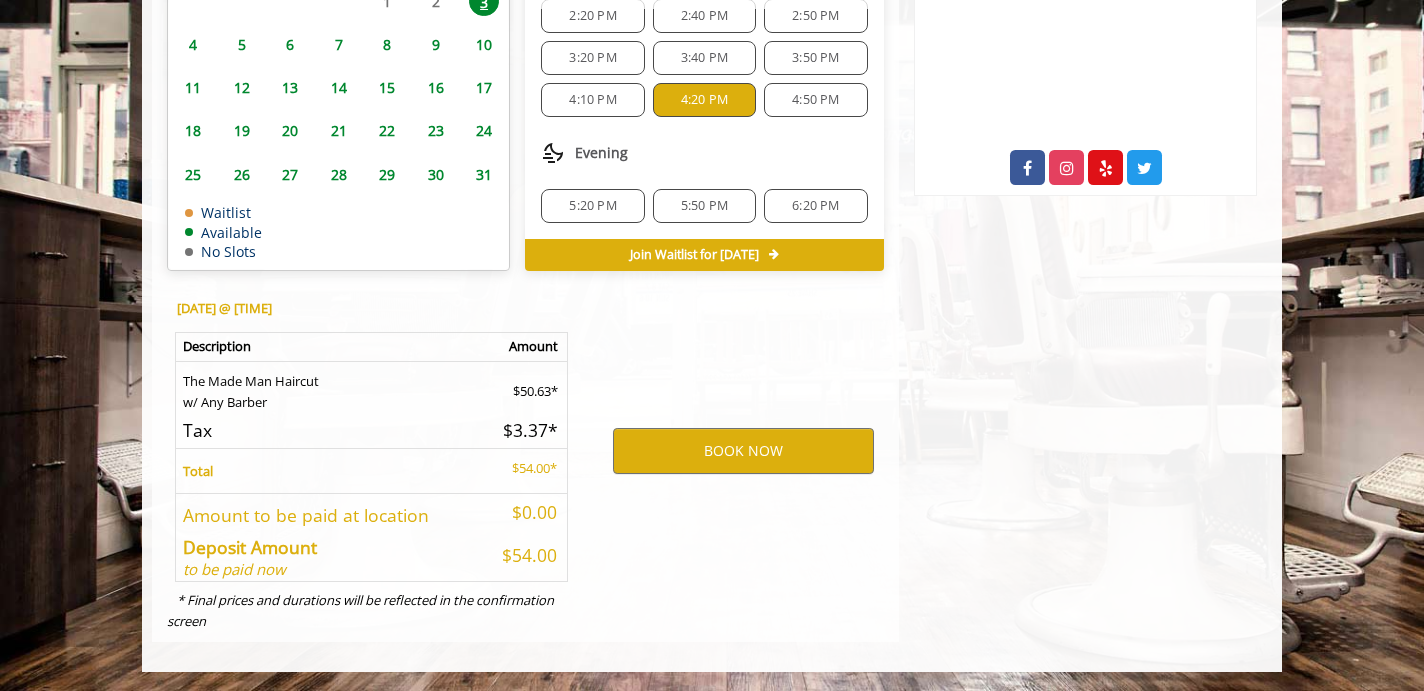 click on "4:10 PM" 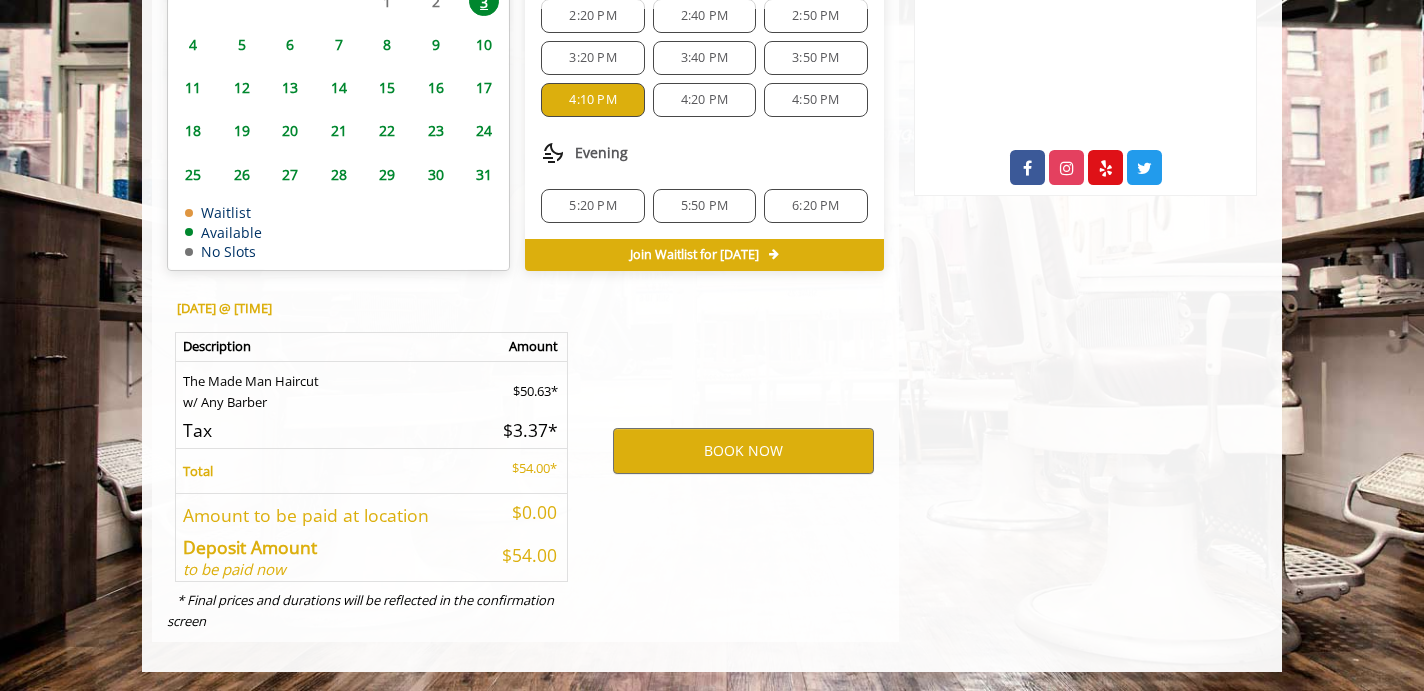 click on "3:20 PM" 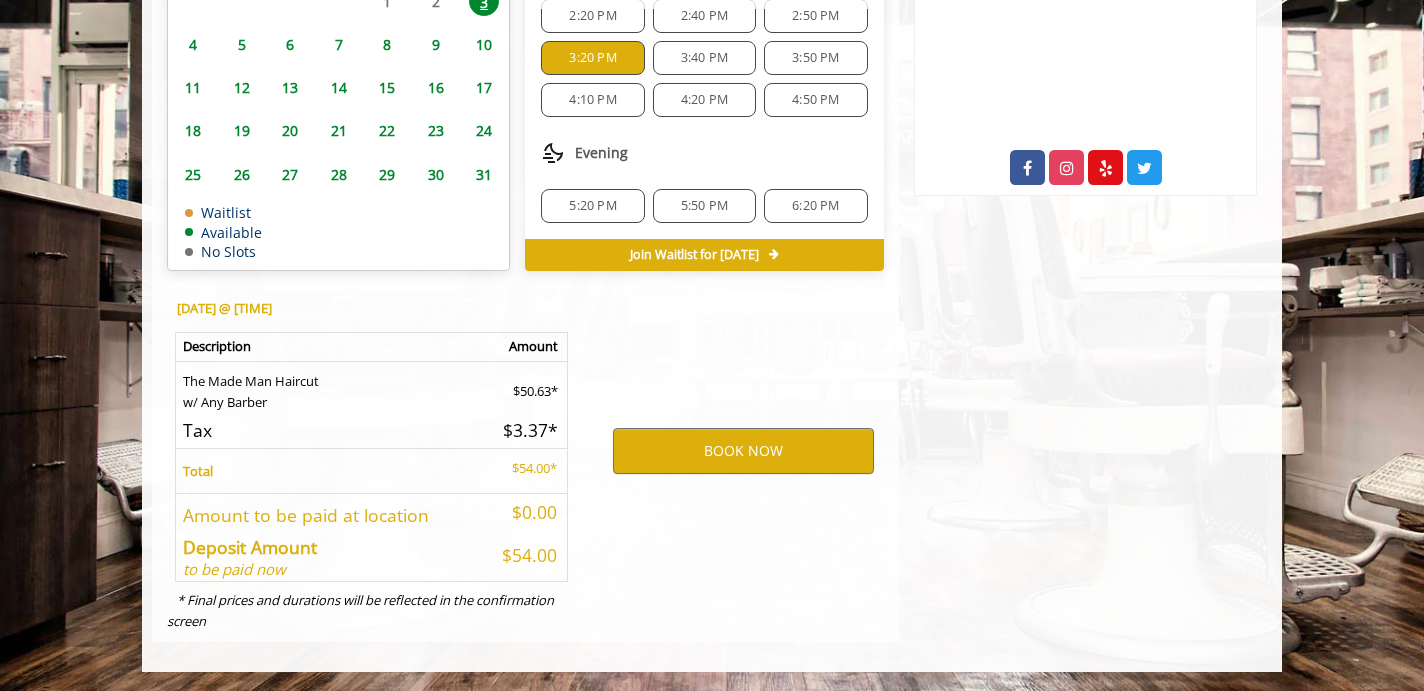 click on "3:40 PM" 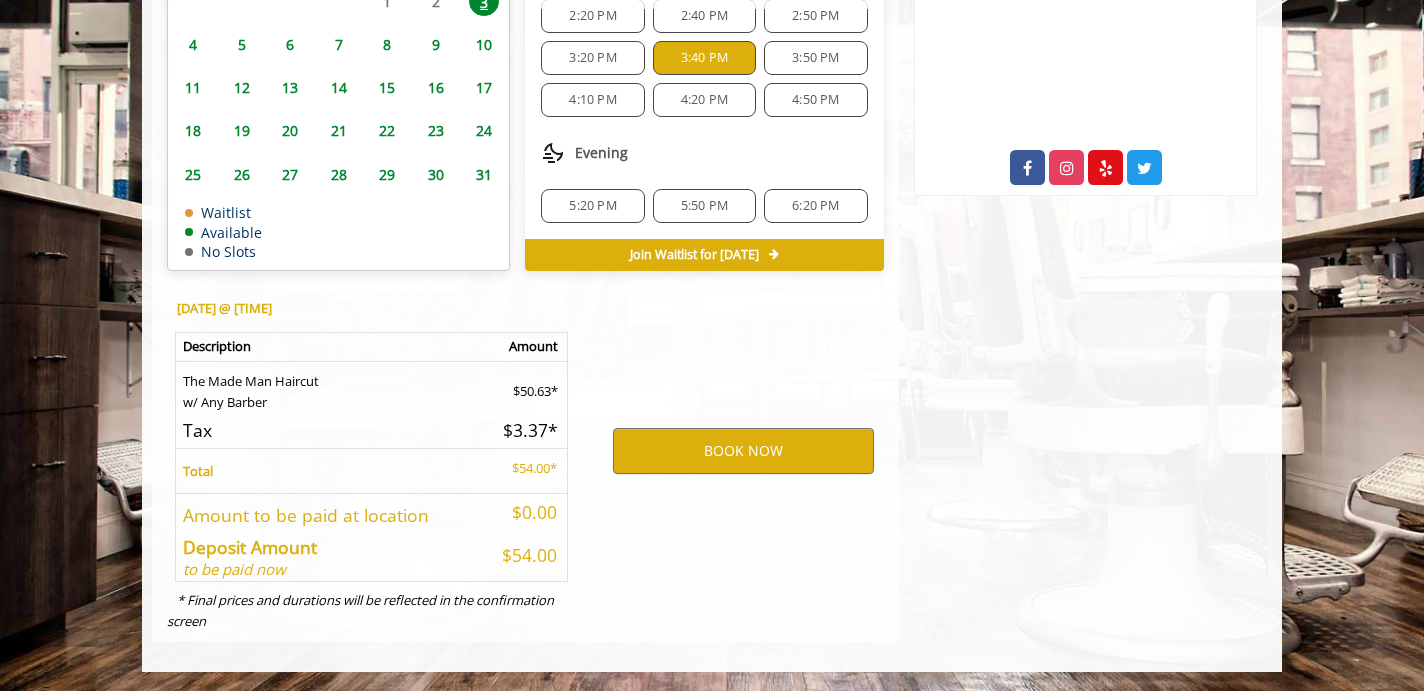 click on "3:50 PM" 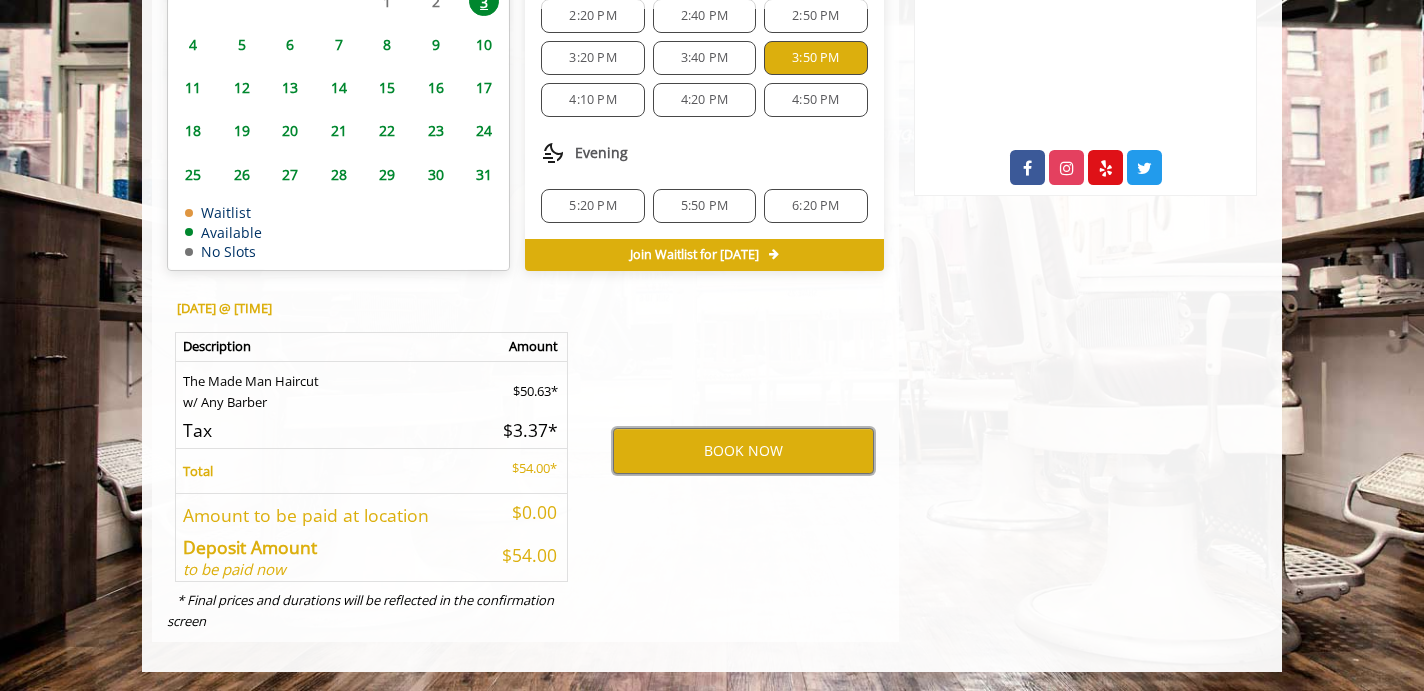 scroll, scrollTop: 0, scrollLeft: 0, axis: both 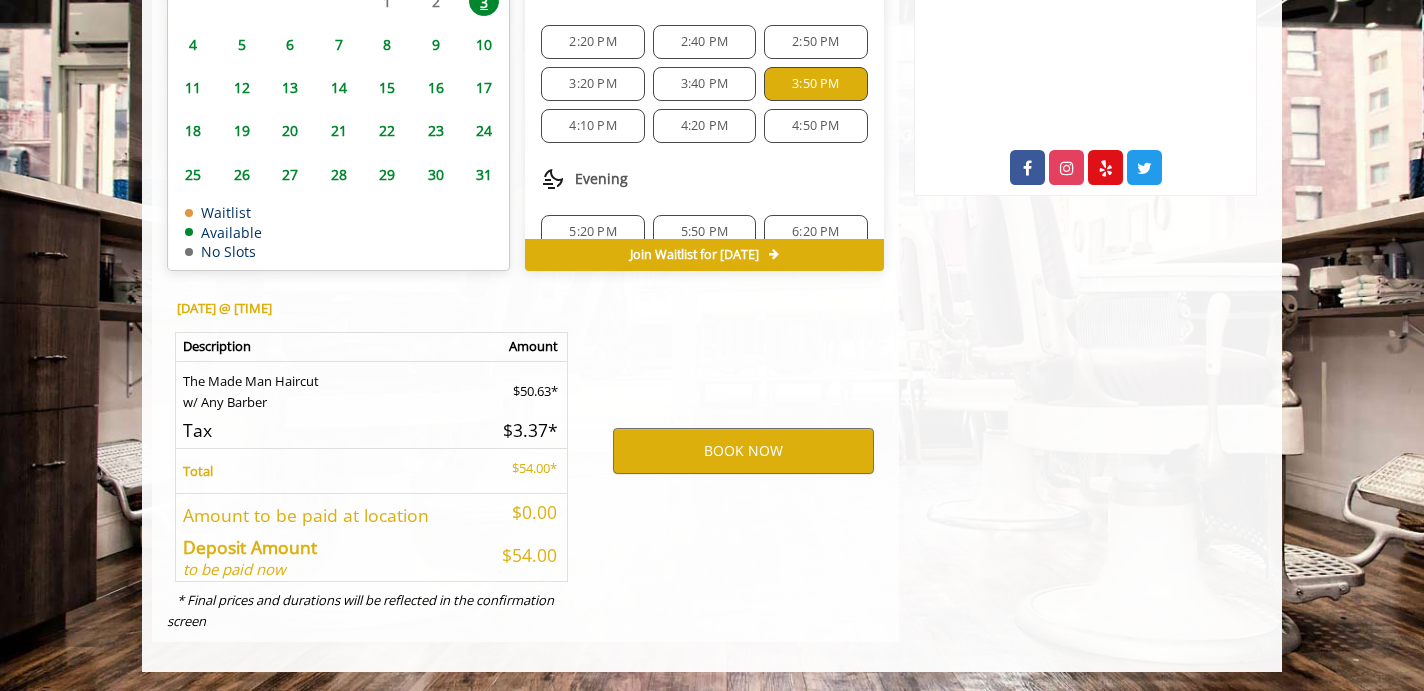 click on "2:50 PM" 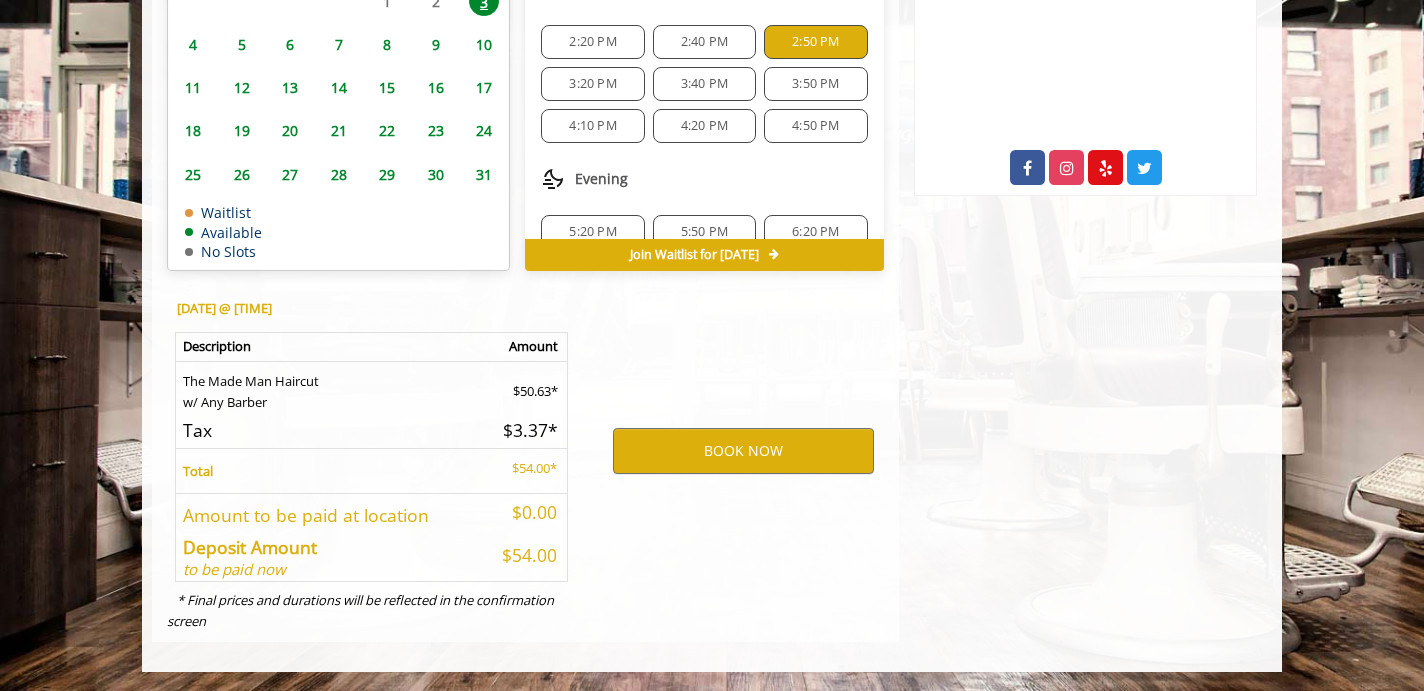 click on "2:40 PM" 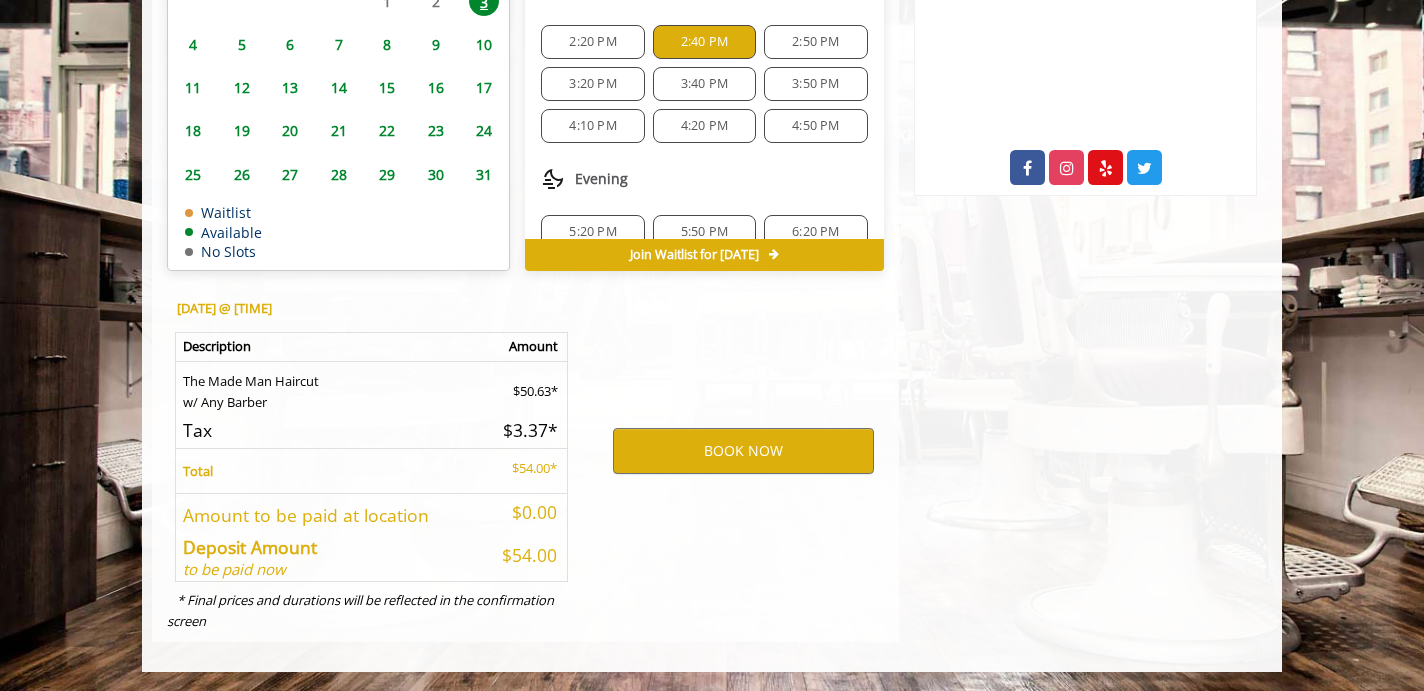 click on "2:20 PM" 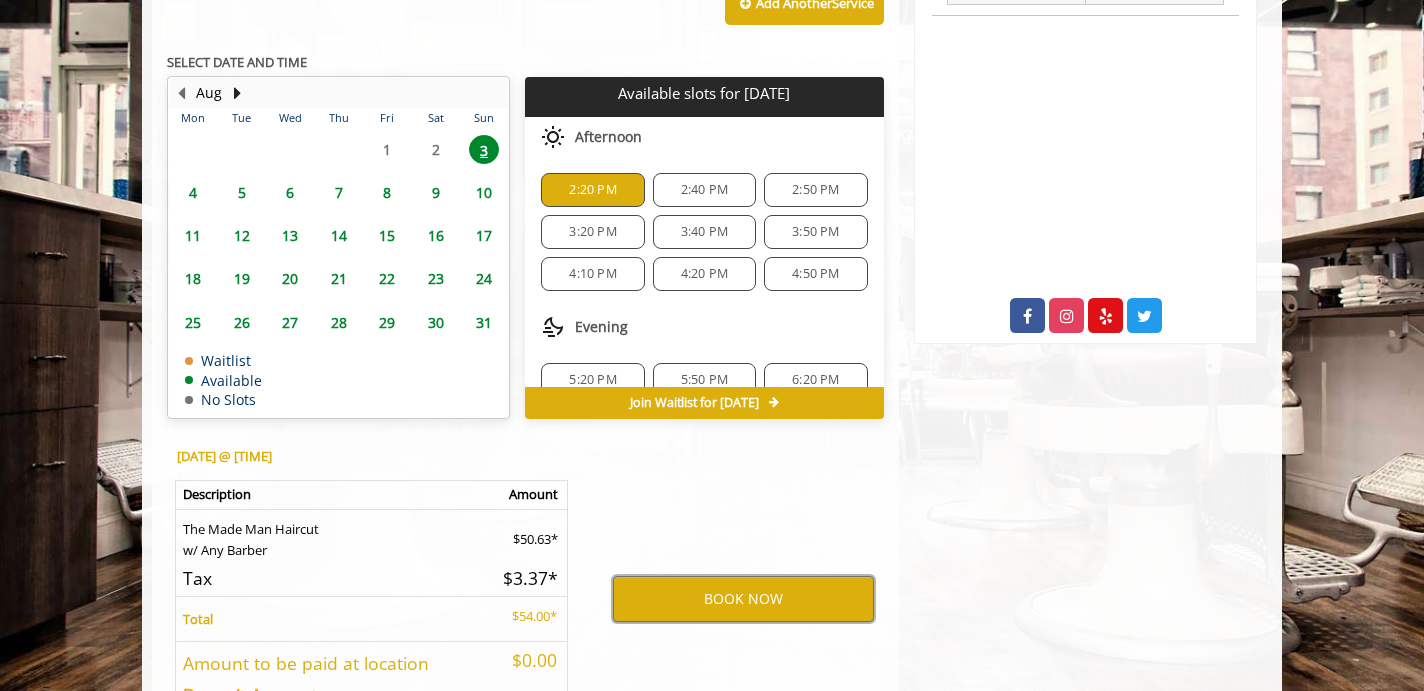 scroll, scrollTop: 870, scrollLeft: 0, axis: vertical 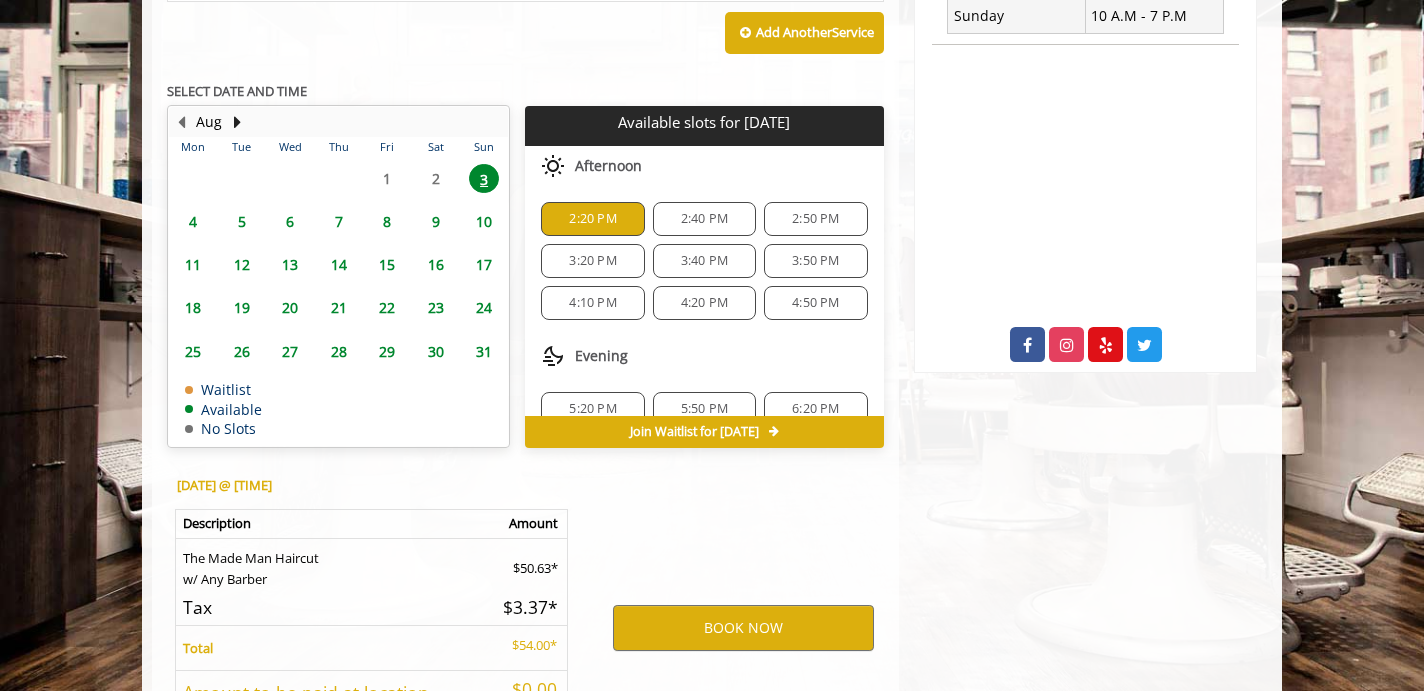 click on "3" 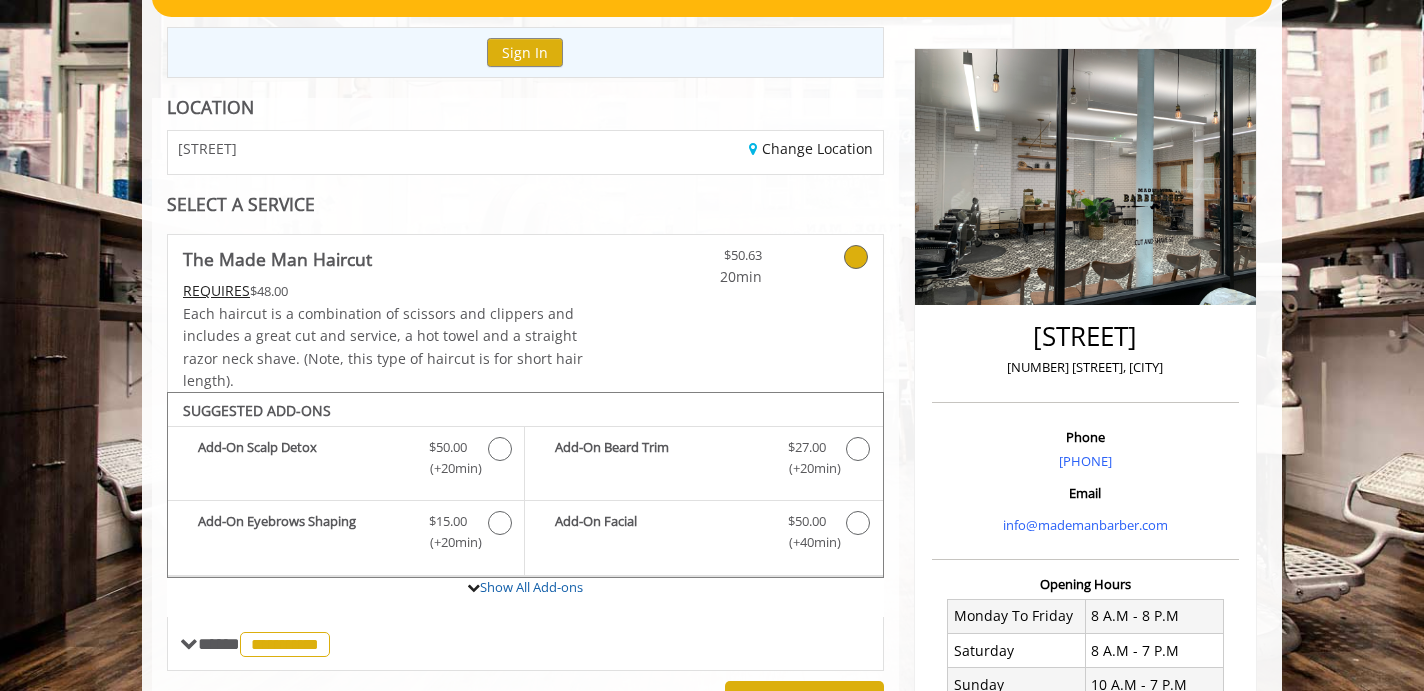 scroll, scrollTop: 207, scrollLeft: 0, axis: vertical 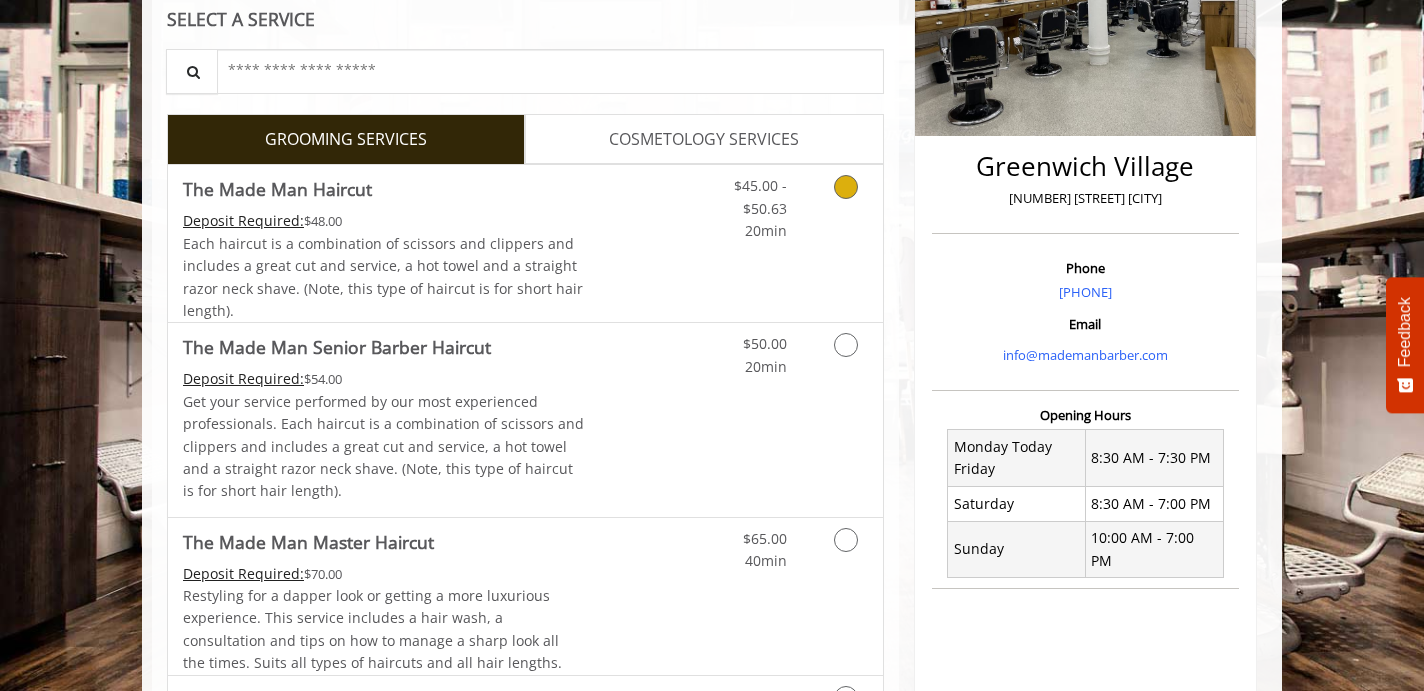 click on "Each haircut is a combination of scissors and clippers and includes a great cut and service, a hot towel and a straight razor neck shave. (Note, this type of haircut is for short hair length)." at bounding box center (383, 277) 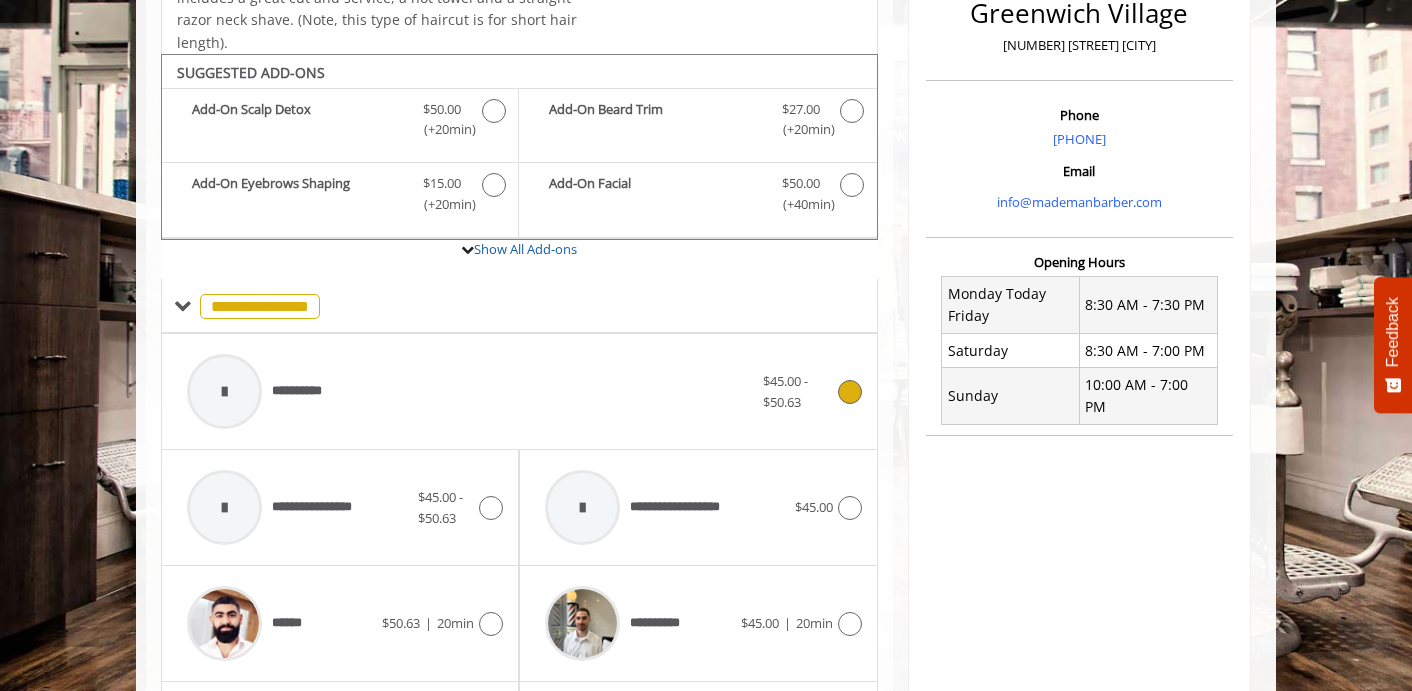 scroll, scrollTop: 593, scrollLeft: 0, axis: vertical 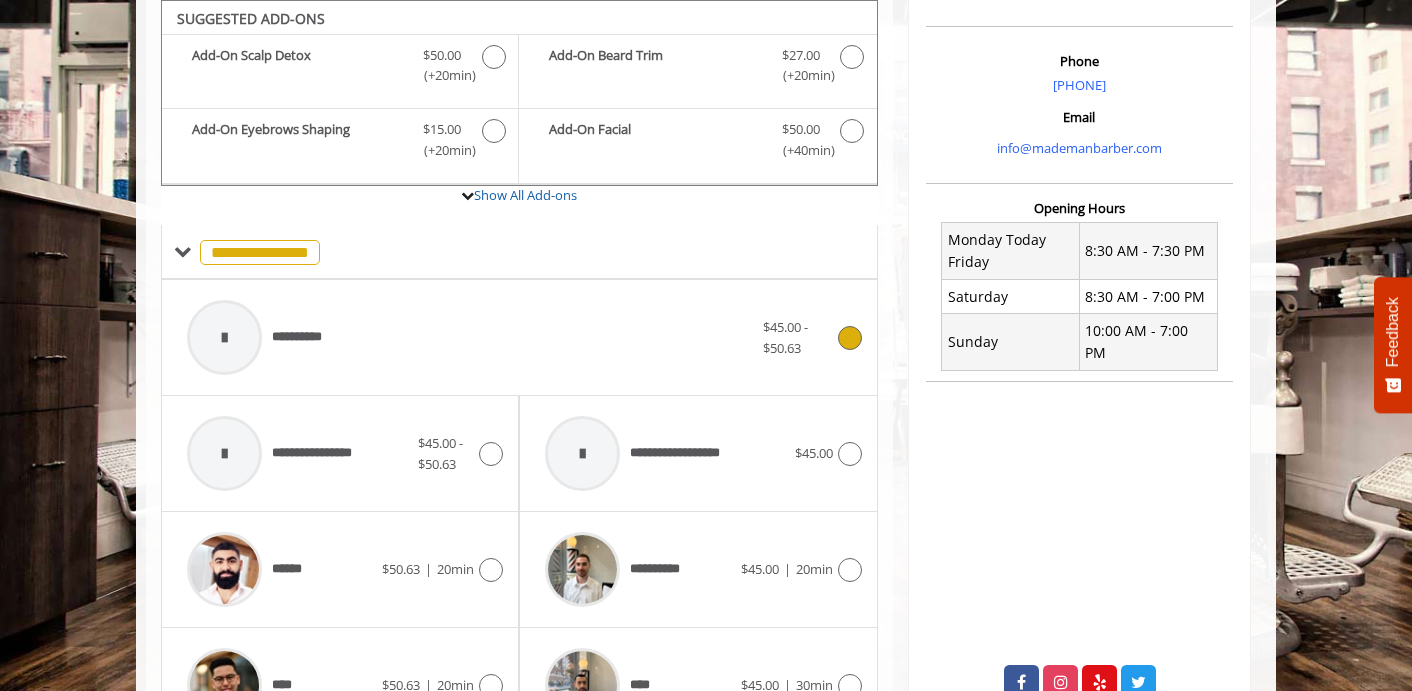 click on "**********" at bounding box center [470, 337] 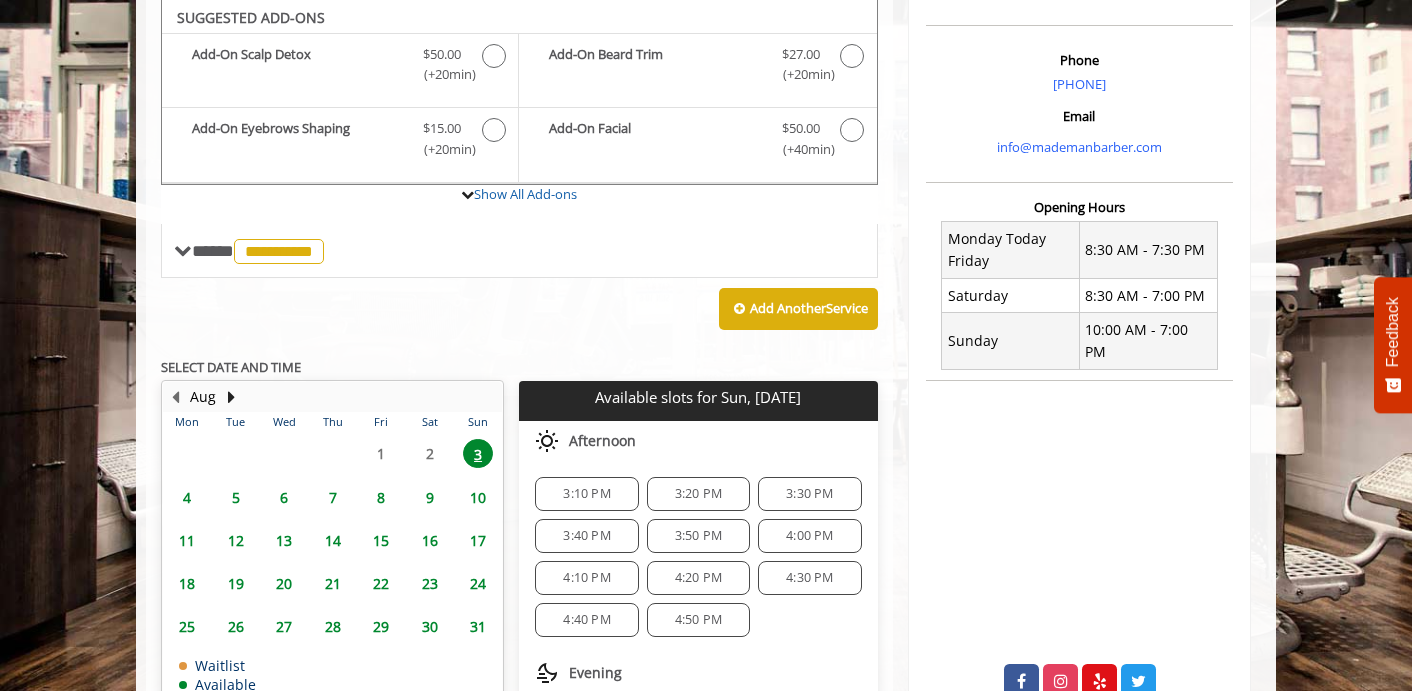 scroll, scrollTop: 724, scrollLeft: 0, axis: vertical 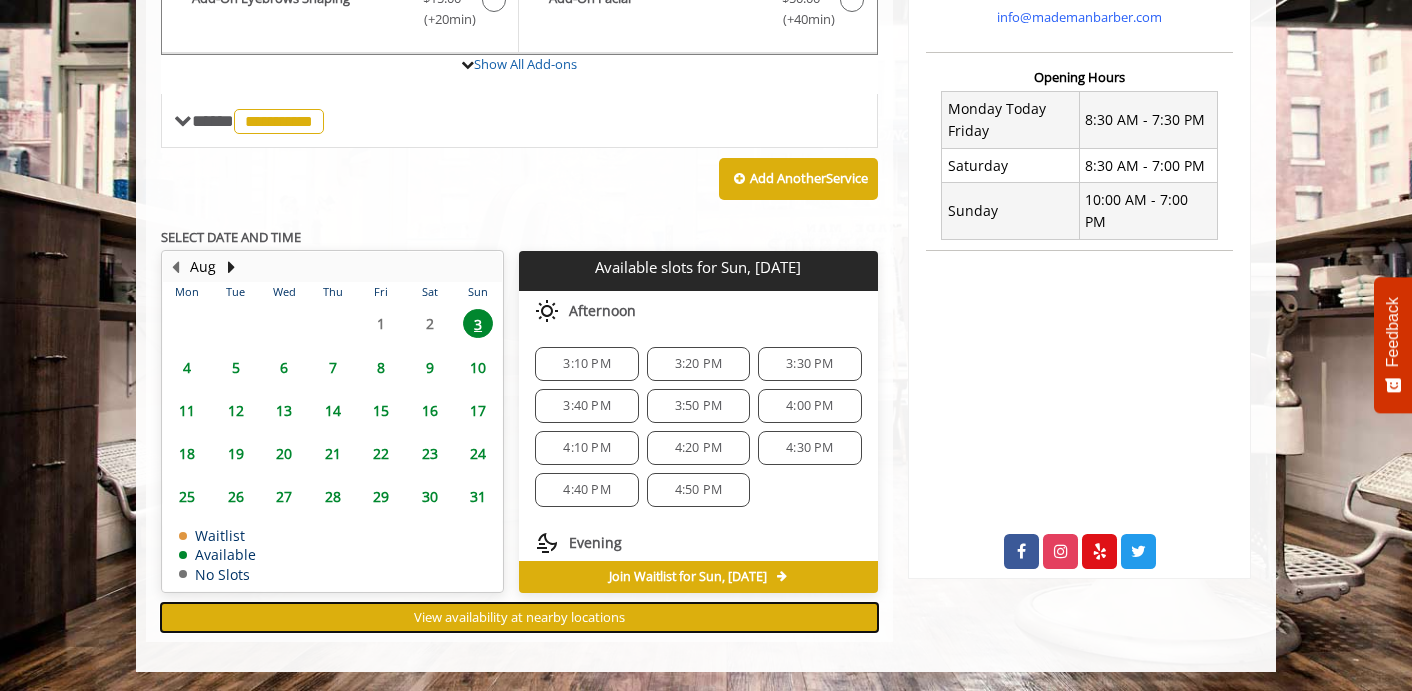 click on "View availability at nearby locations" at bounding box center [519, 617] 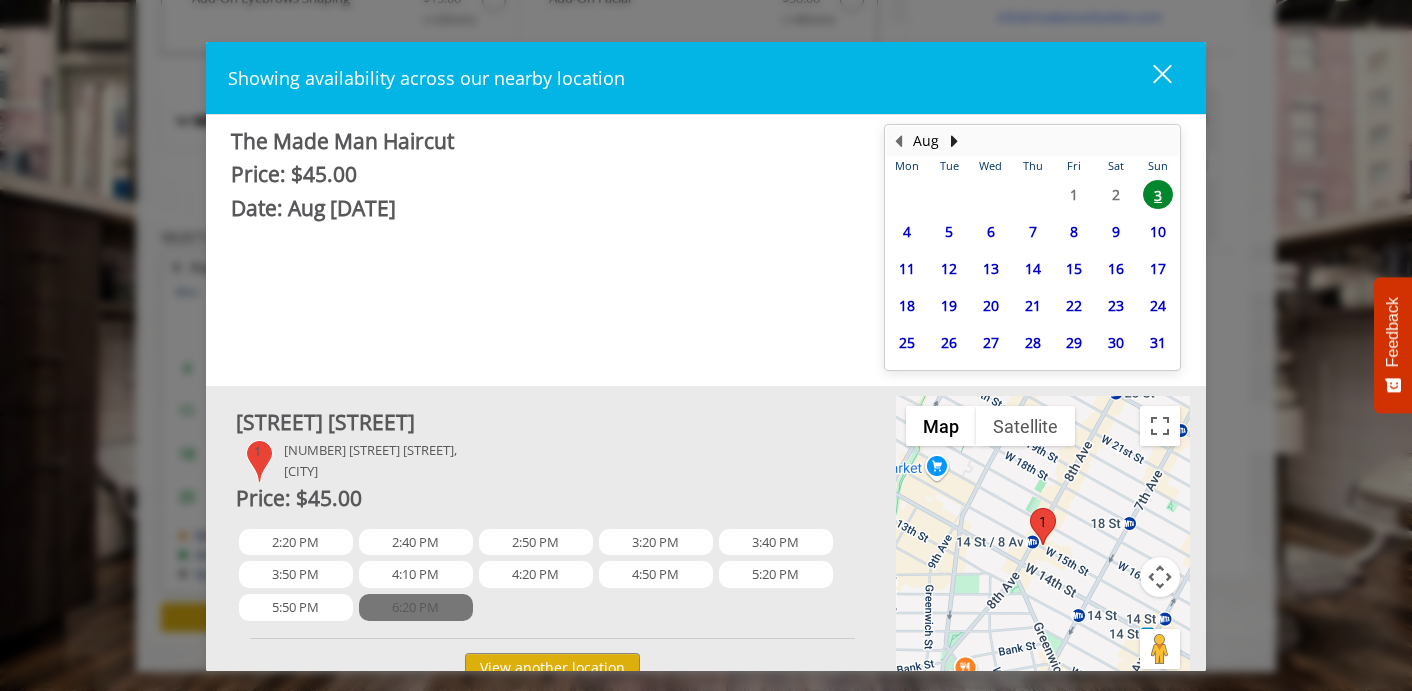 click on "6:20 PM" at bounding box center (416, 607) 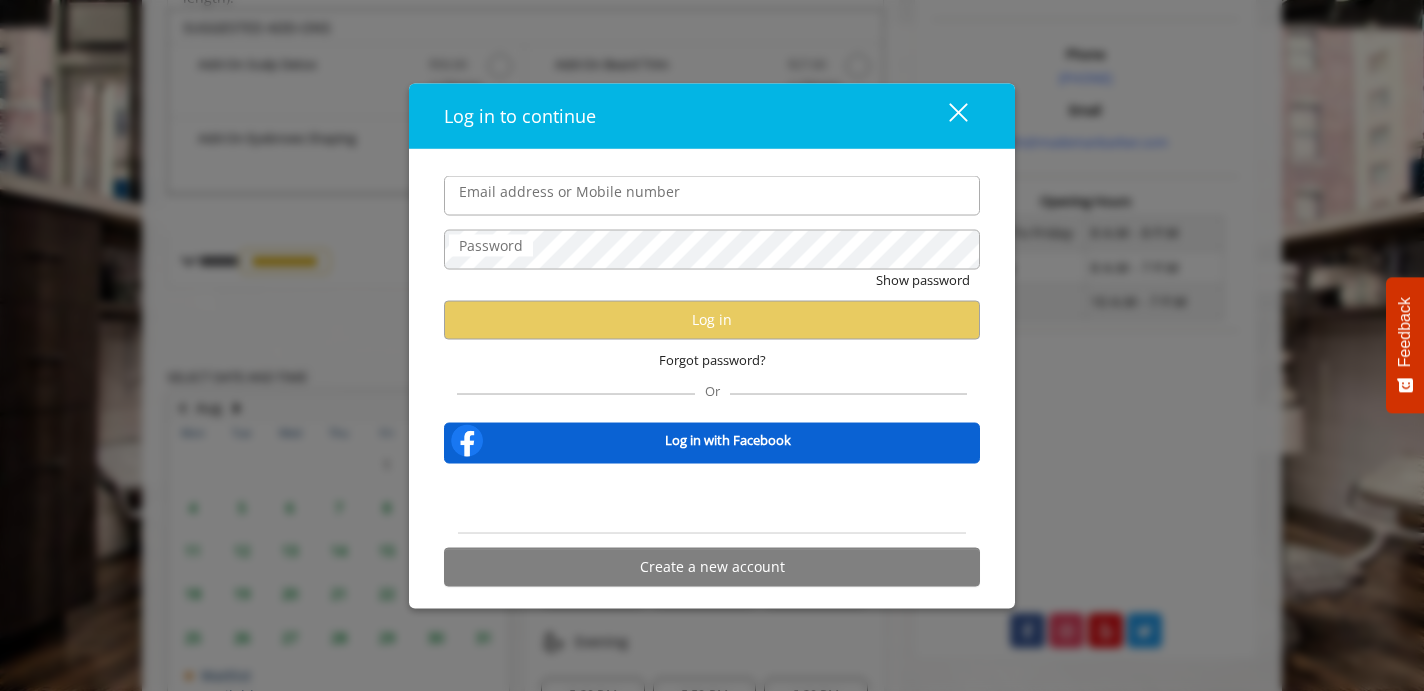 scroll, scrollTop: 594, scrollLeft: 0, axis: vertical 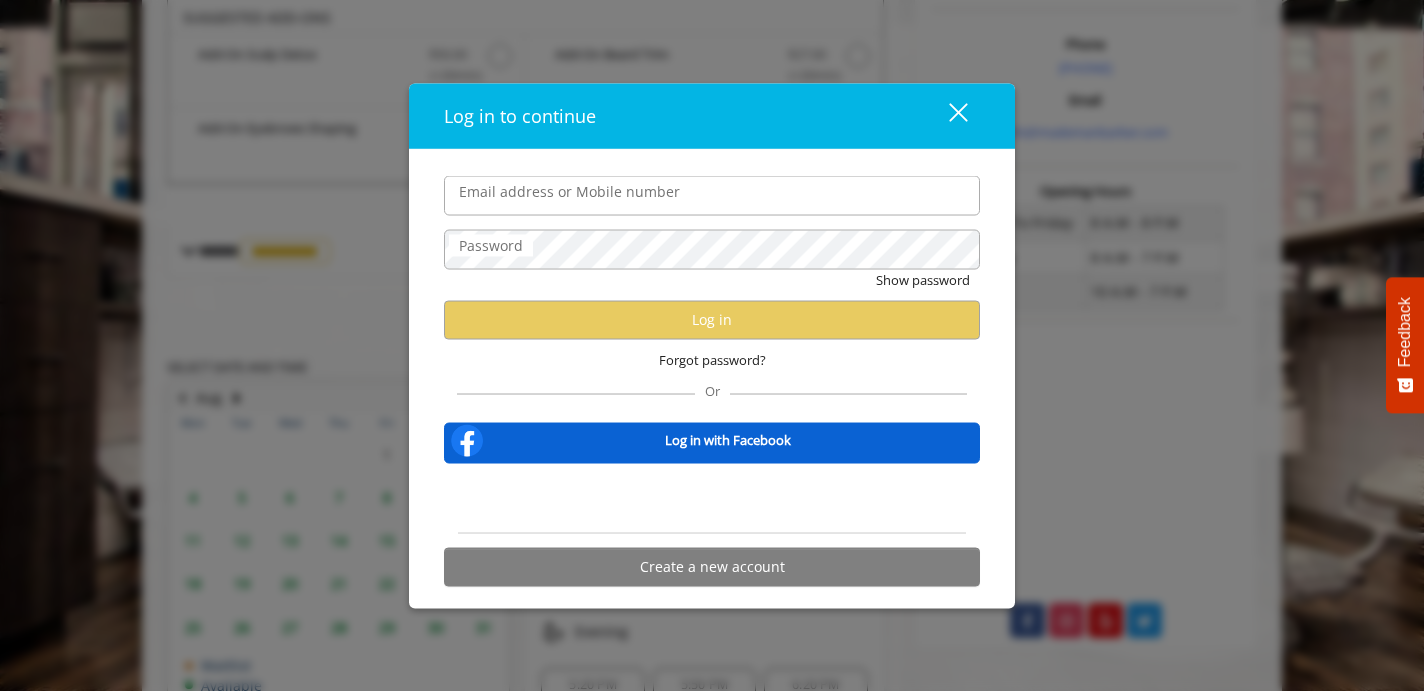 click on "close" at bounding box center (946, 116) 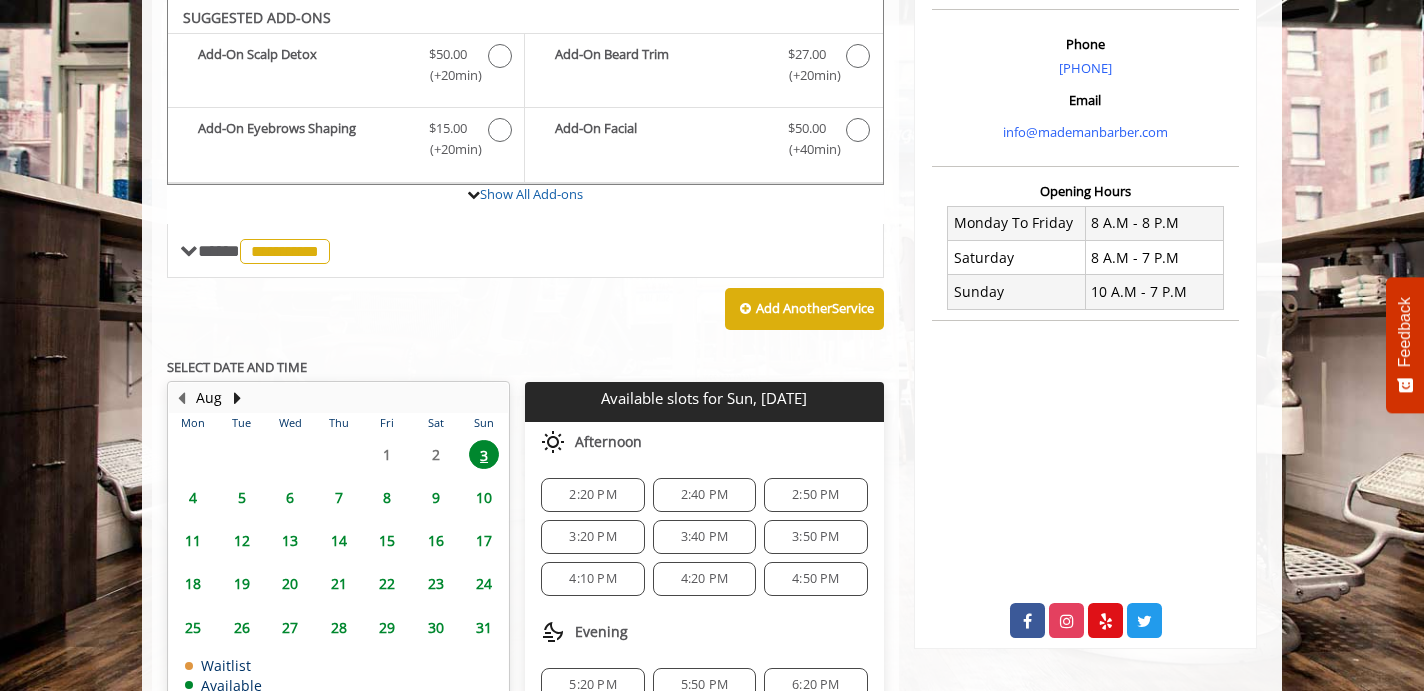 scroll, scrollTop: 685, scrollLeft: 0, axis: vertical 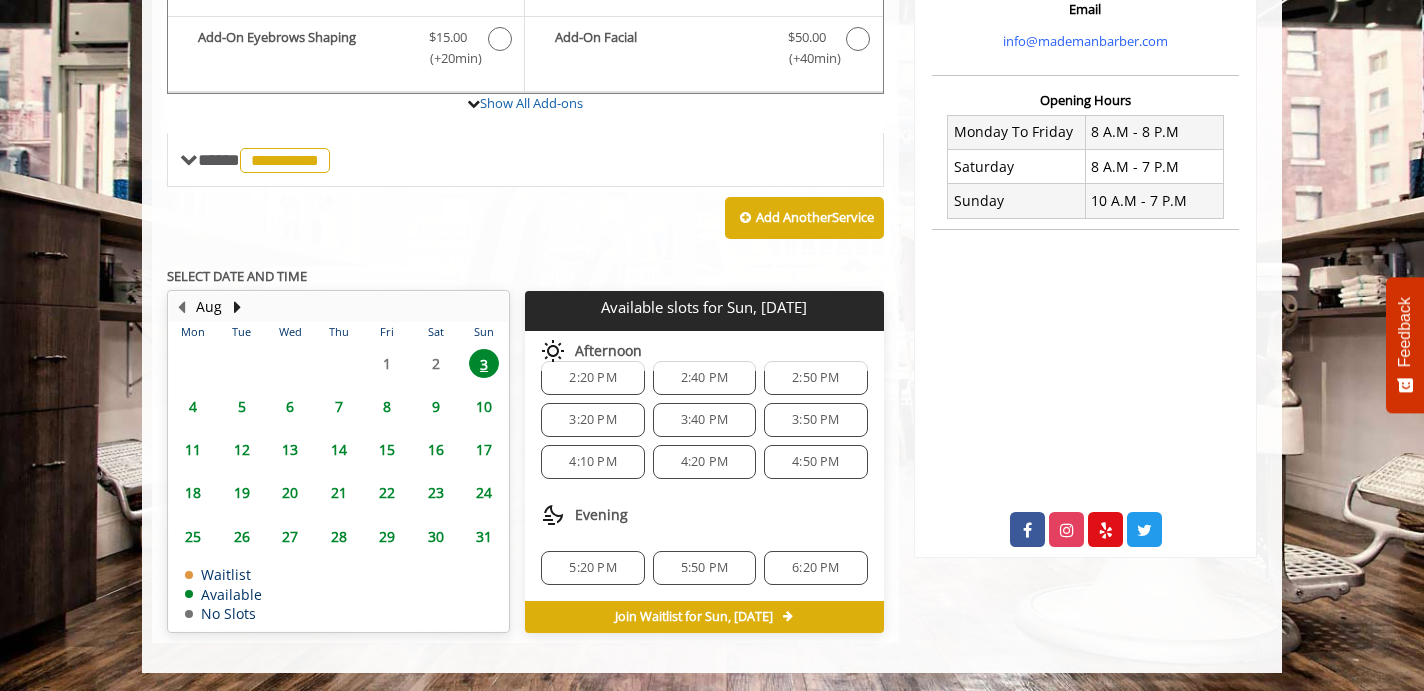 click on "4:10 PM" 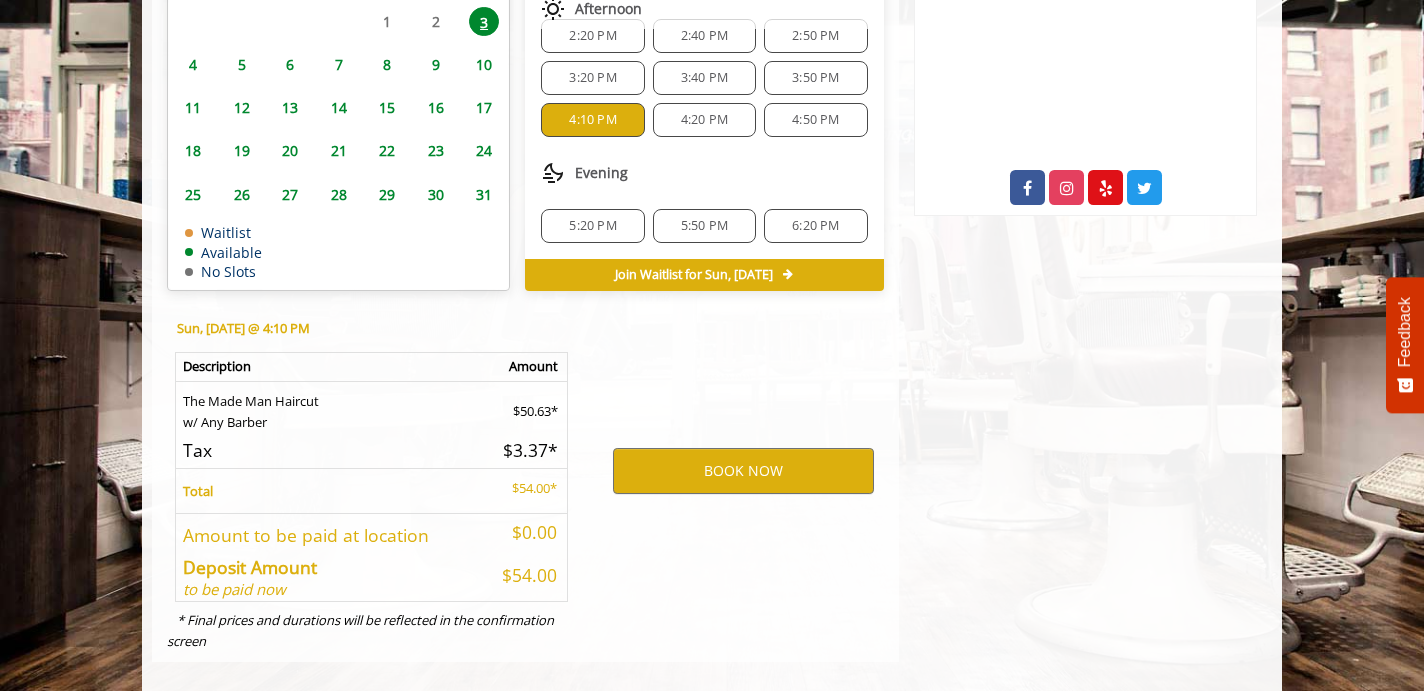 scroll, scrollTop: 1047, scrollLeft: 0, axis: vertical 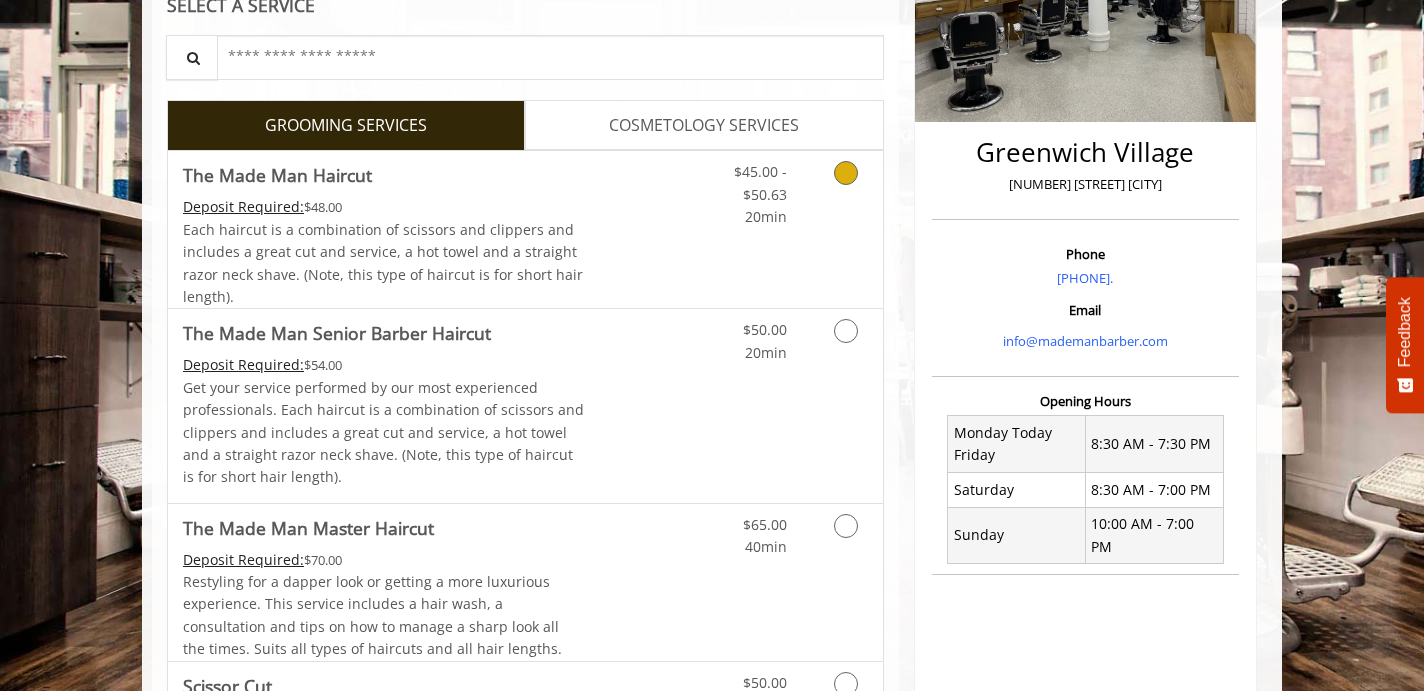 click on "Each haircut is a combination of scissors and clippers and includes a great cut and service, a hot towel and a straight razor neck shave. (Note, this type of haircut is for short hair length)." at bounding box center [384, 264] 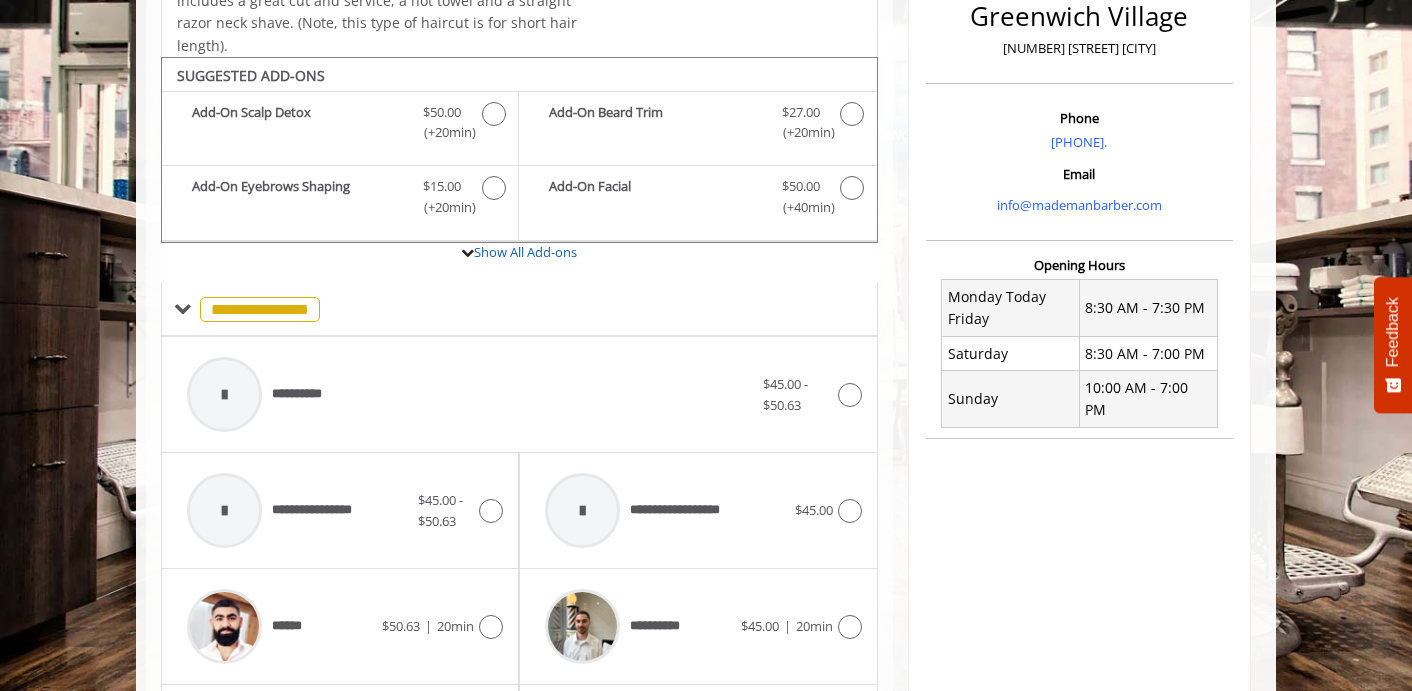 scroll, scrollTop: 593, scrollLeft: 0, axis: vertical 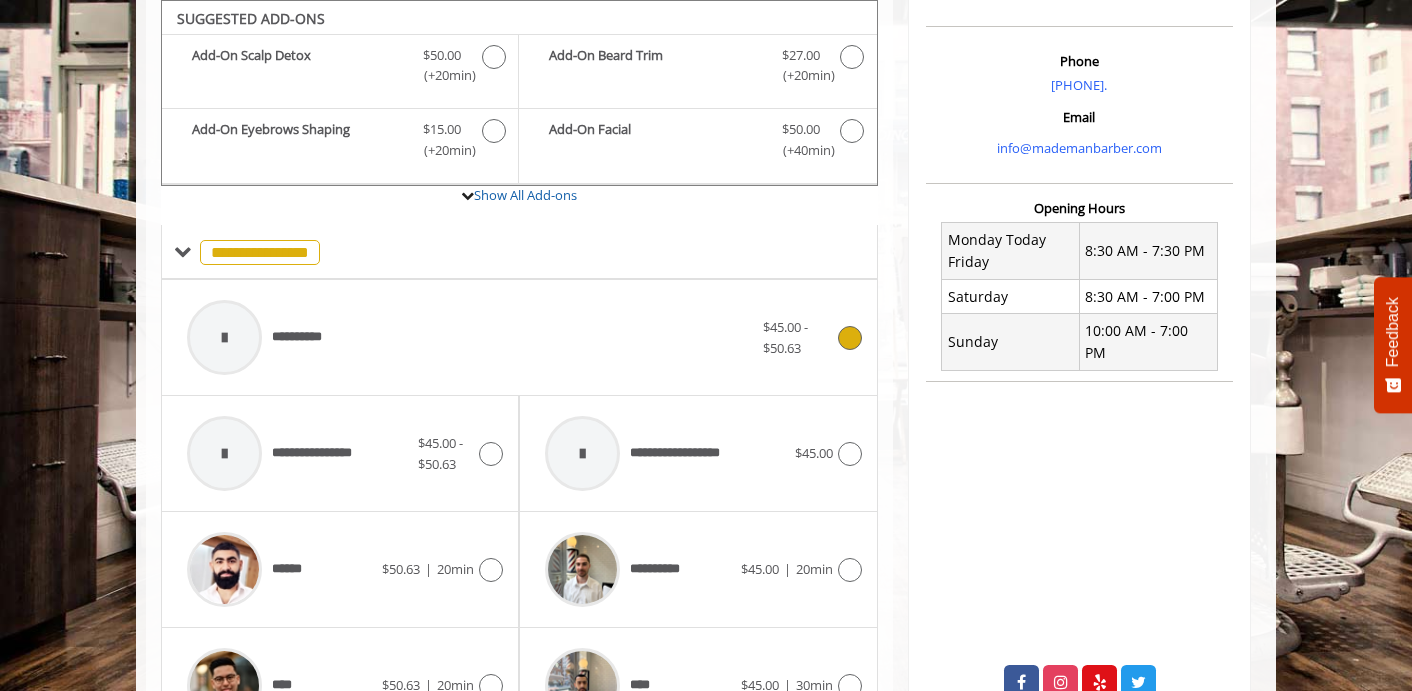 click on "**********" at bounding box center (470, 337) 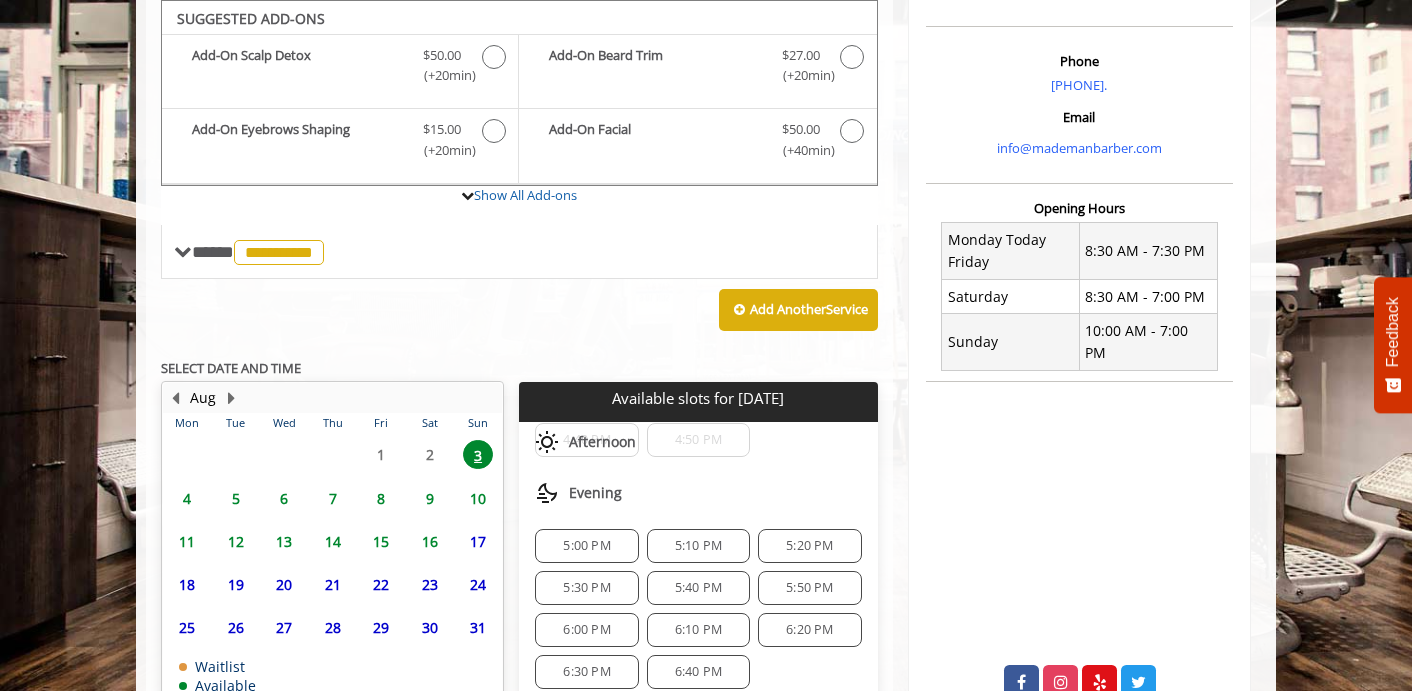 scroll, scrollTop: 194, scrollLeft: 0, axis: vertical 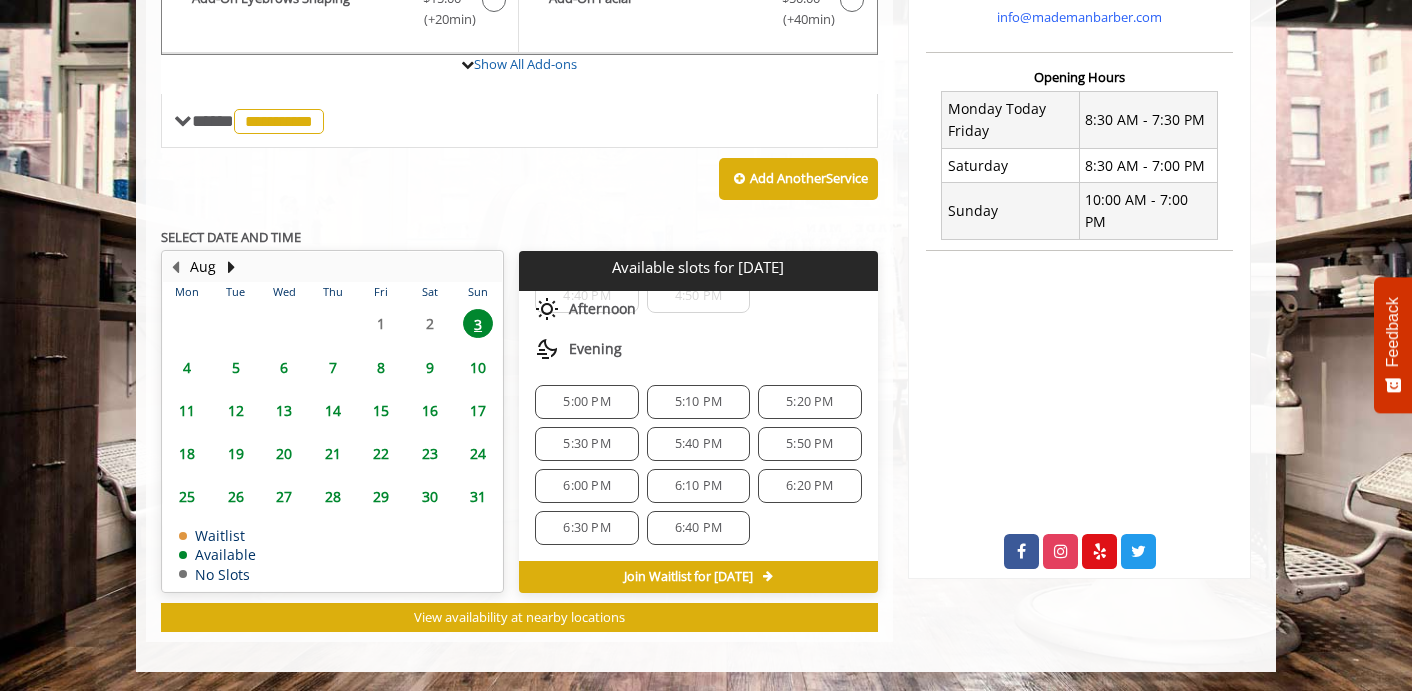 drag, startPoint x: 648, startPoint y: 581, endPoint x: 646, endPoint y: 591, distance: 10.198039 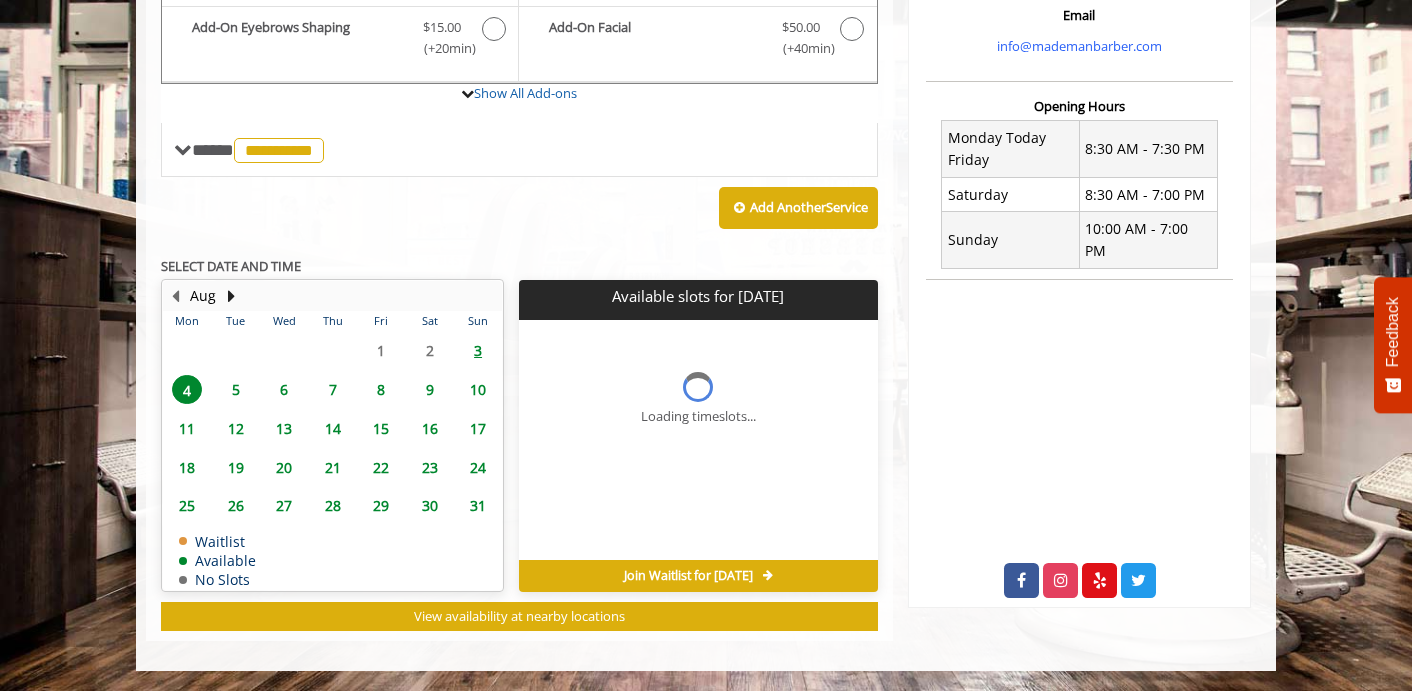 scroll, scrollTop: 694, scrollLeft: 0, axis: vertical 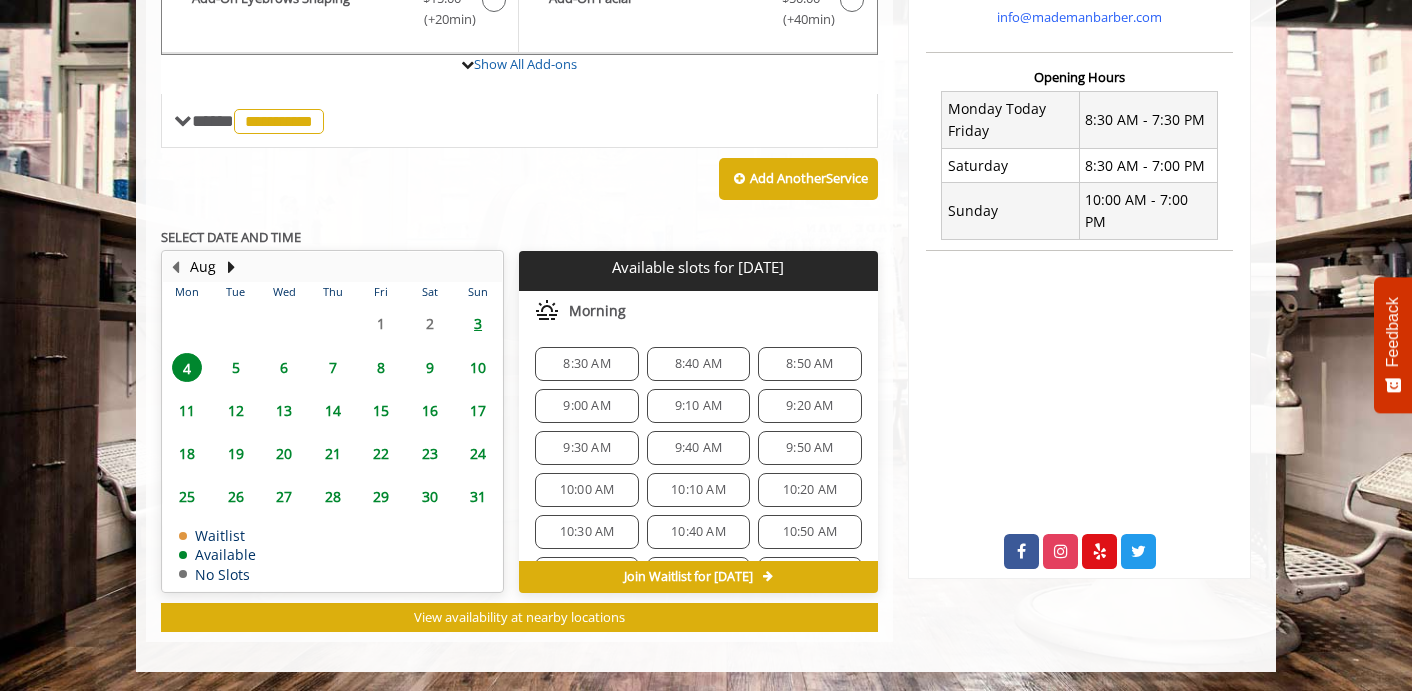 click on "3" 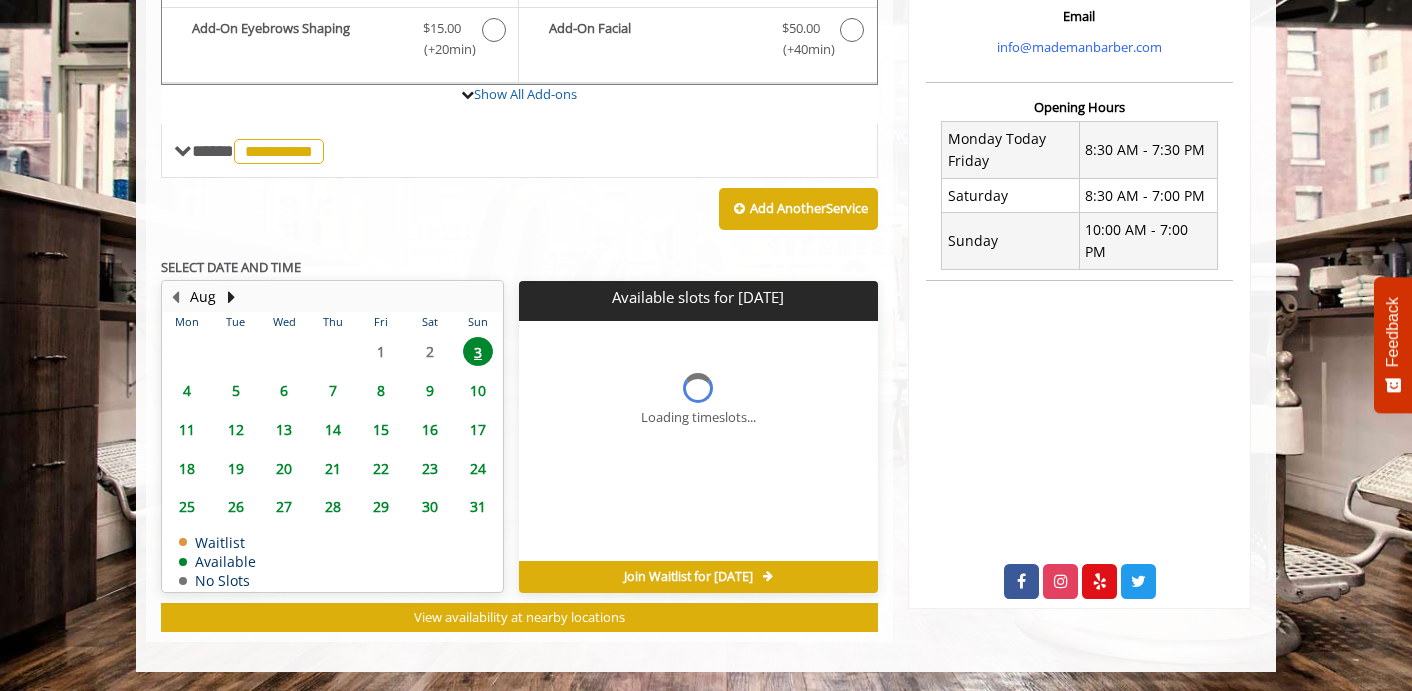 scroll, scrollTop: 724, scrollLeft: 0, axis: vertical 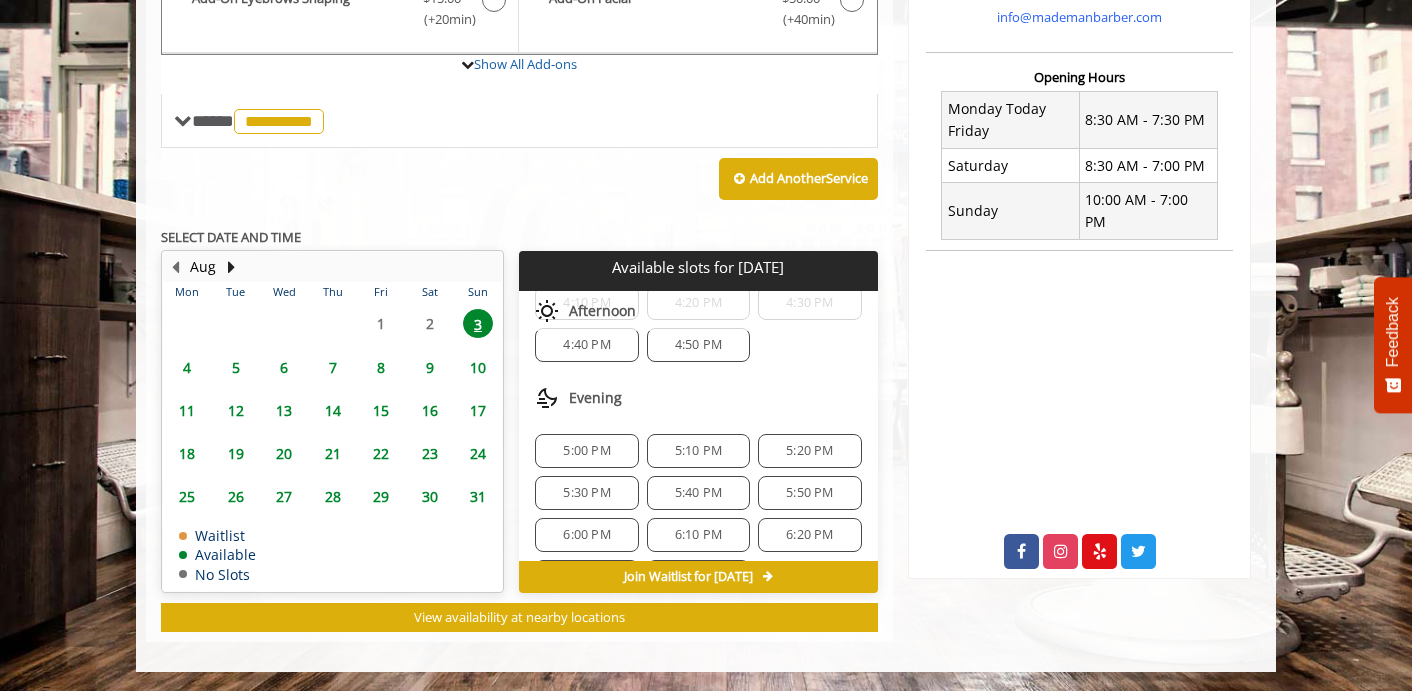 click on "5:00 PM" 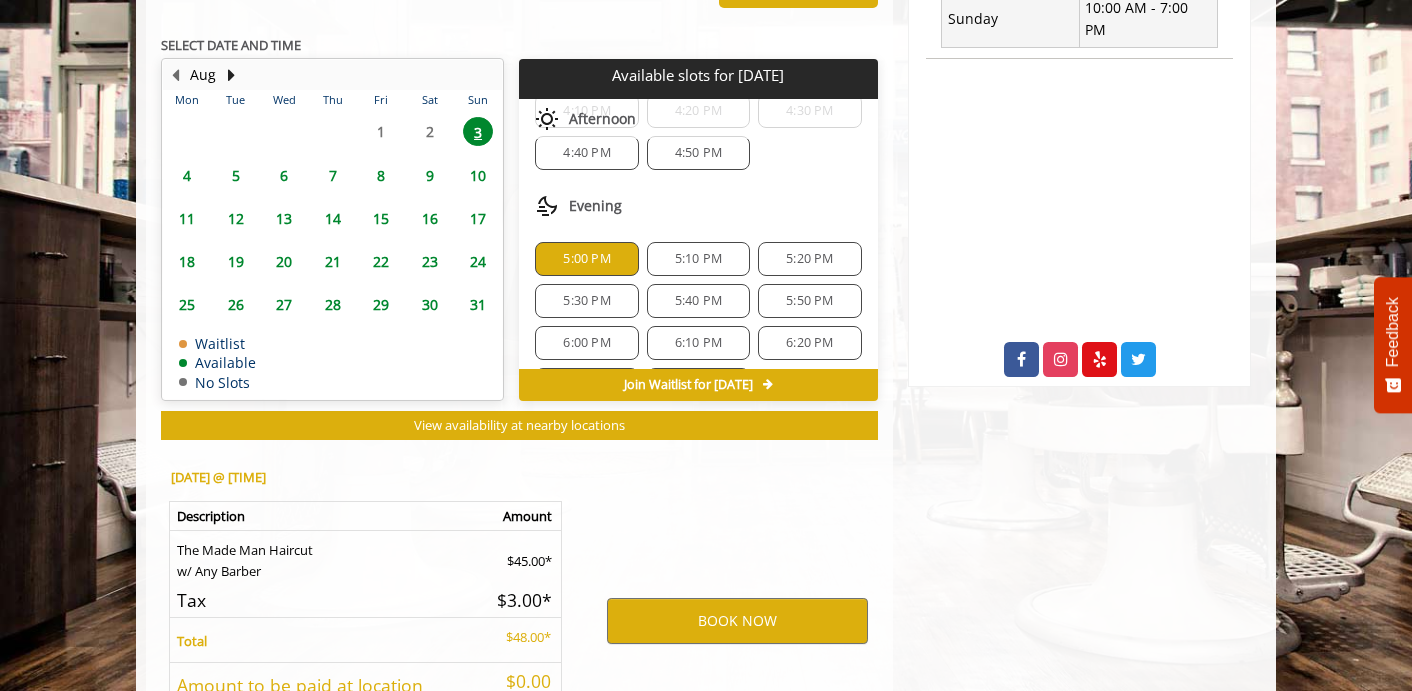 scroll, scrollTop: 1085, scrollLeft: 0, axis: vertical 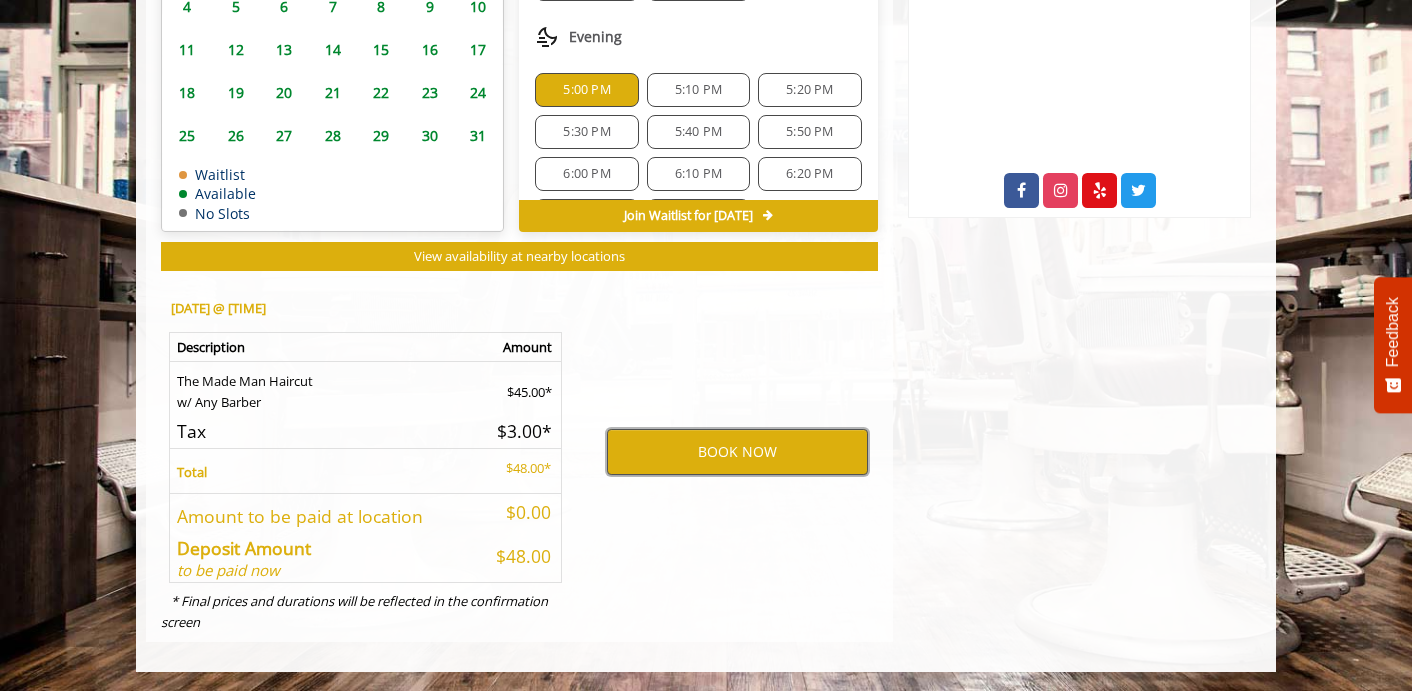click on "BOOK NOW" at bounding box center (737, 452) 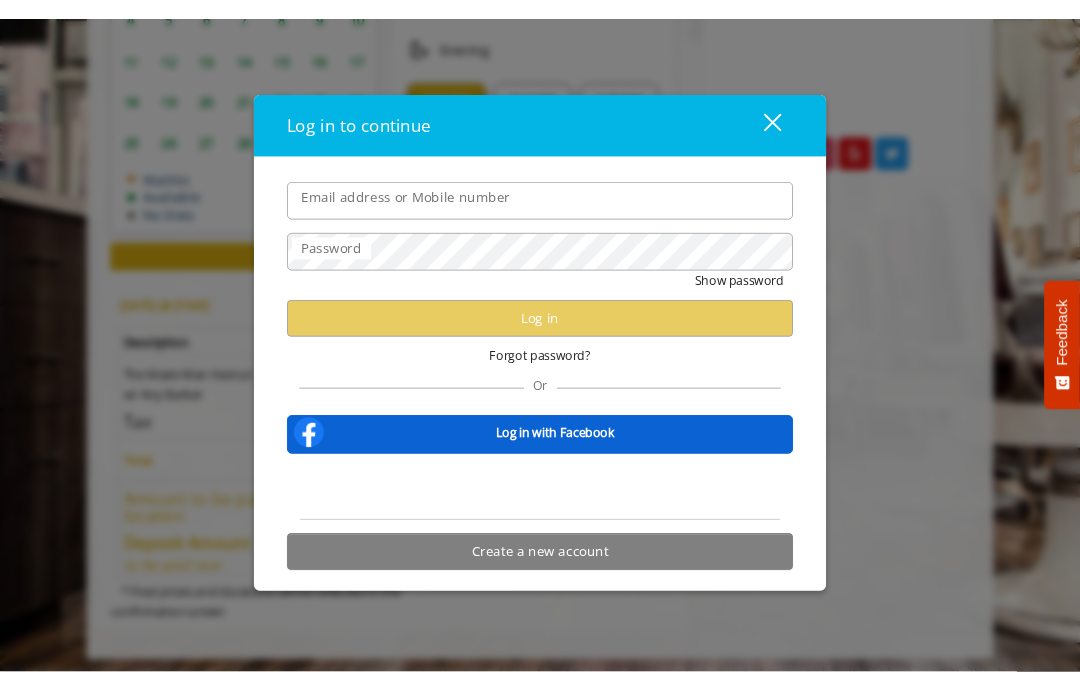 scroll, scrollTop: 1083, scrollLeft: 0, axis: vertical 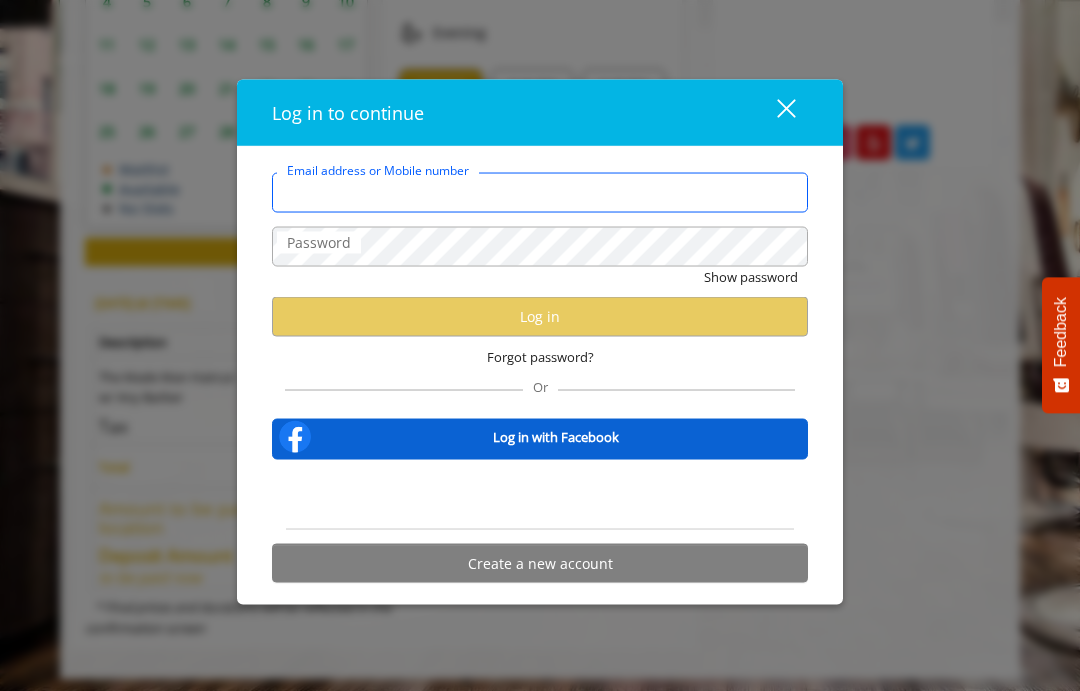 click on "Email address or Mobile number" at bounding box center [540, 192] 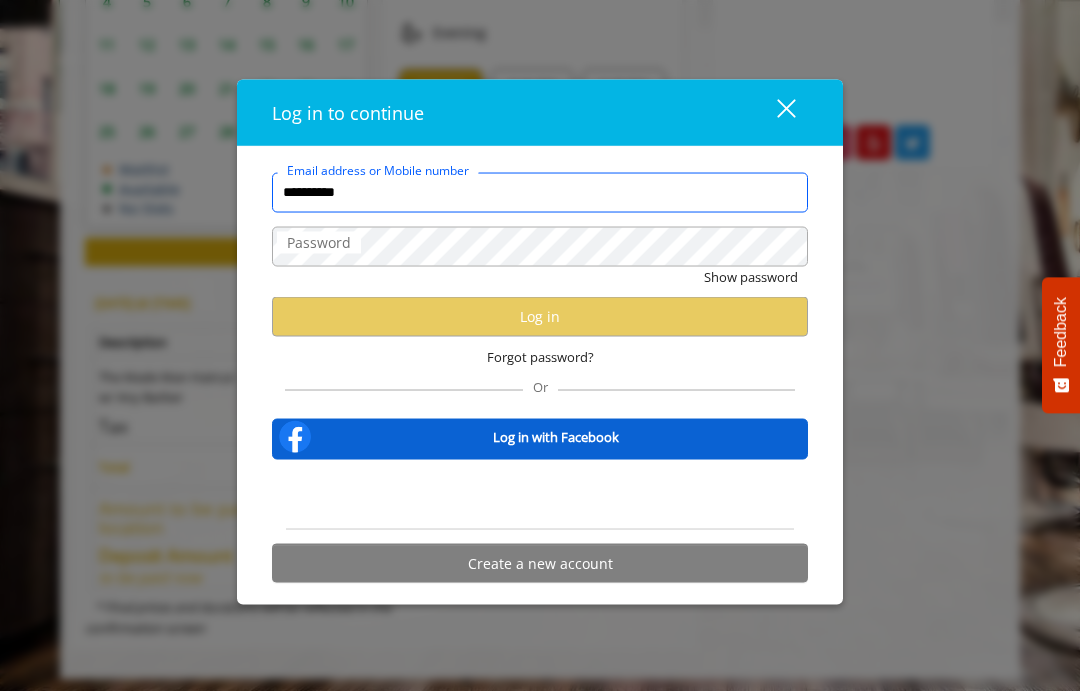 type on "**********" 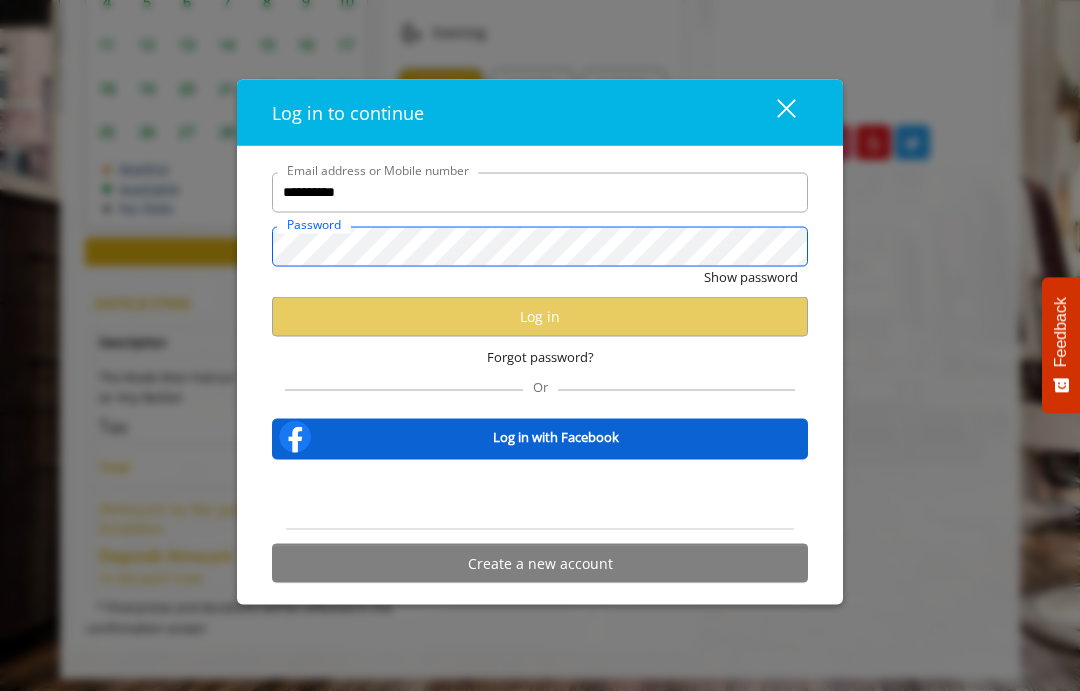 scroll, scrollTop: 0, scrollLeft: 0, axis: both 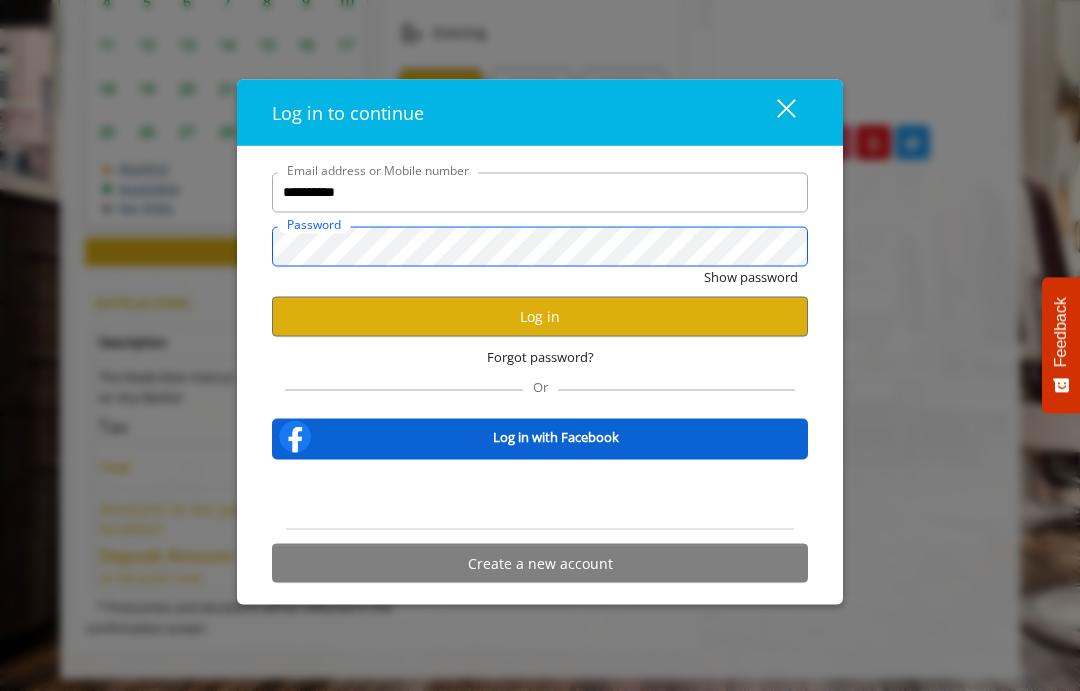 click on "Show password" at bounding box center [751, 276] 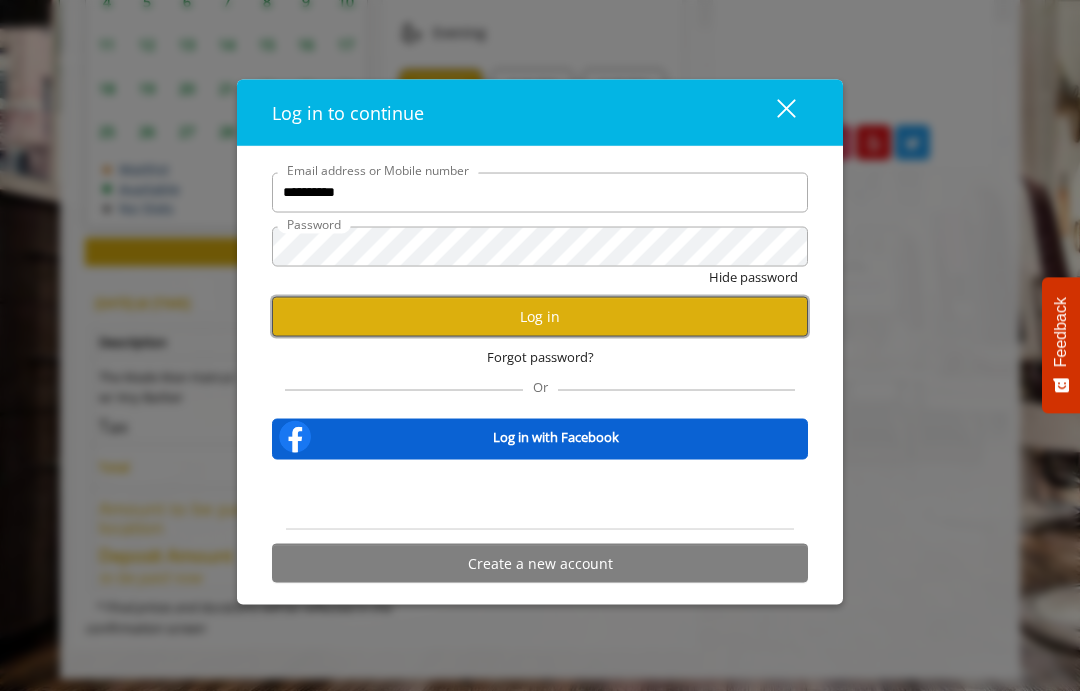 click on "Log in" at bounding box center (540, 316) 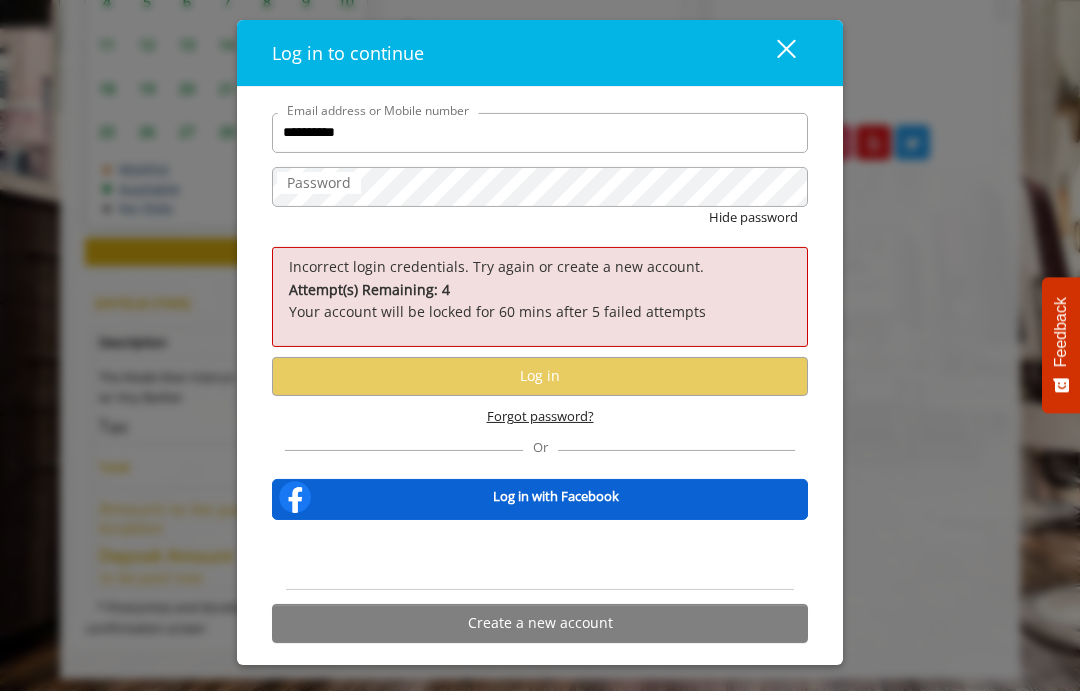 click on "Forgot password?" at bounding box center [540, 416] 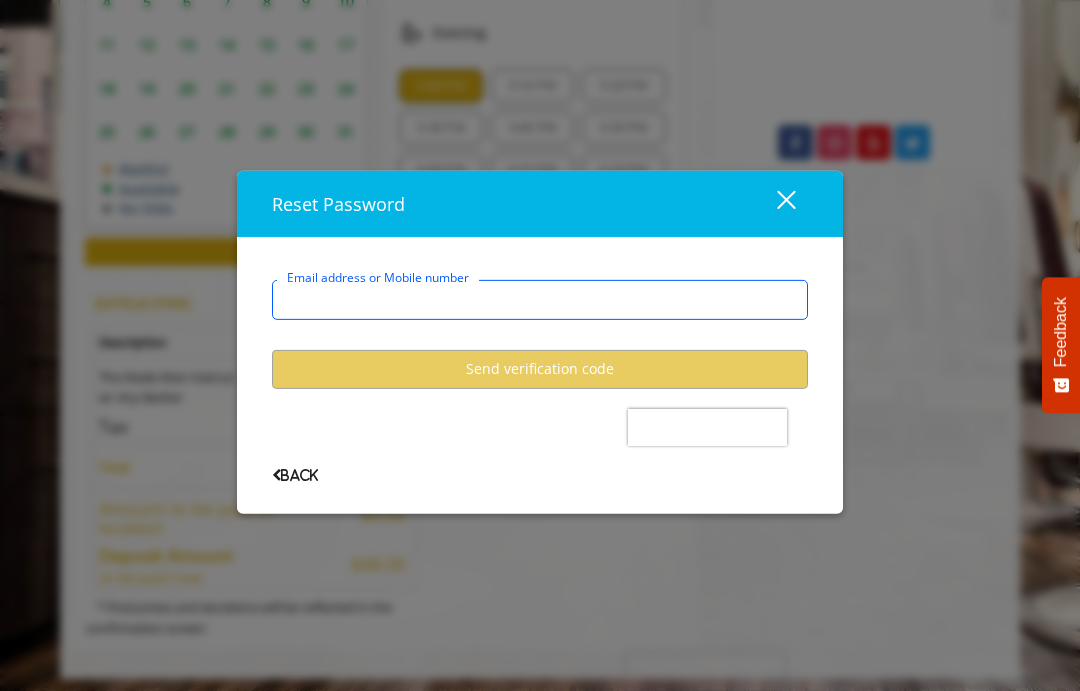 click on "Email address or Mobile number" at bounding box center (540, 300) 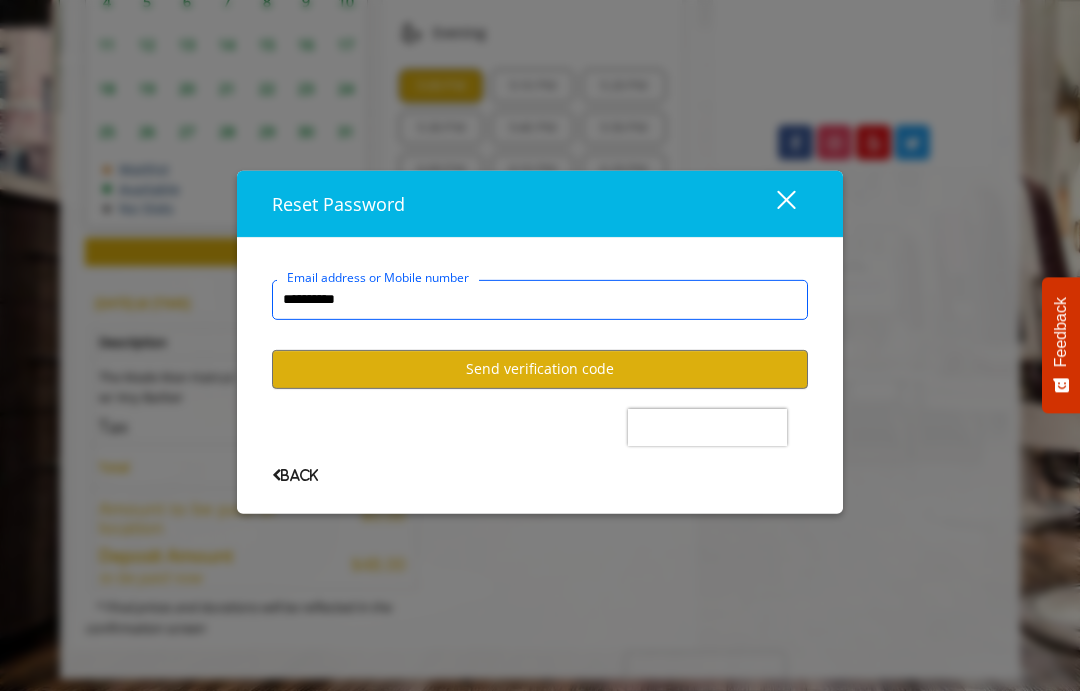 type on "**********" 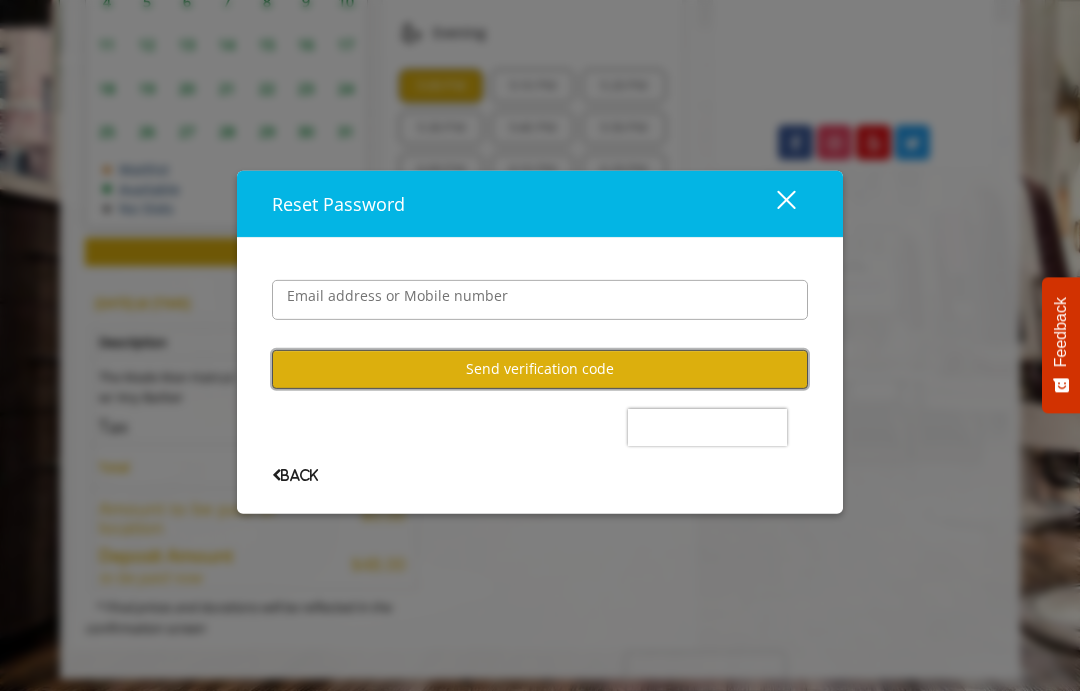 click on "Send verification code" at bounding box center [540, 369] 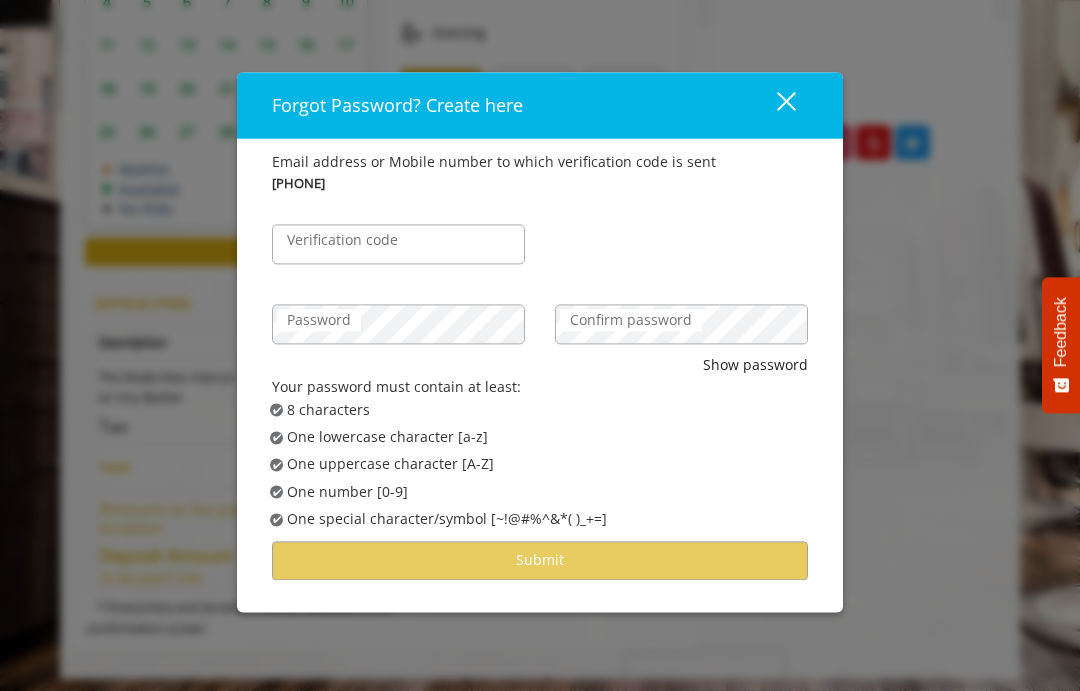 click on "Verification code" at bounding box center (342, 240) 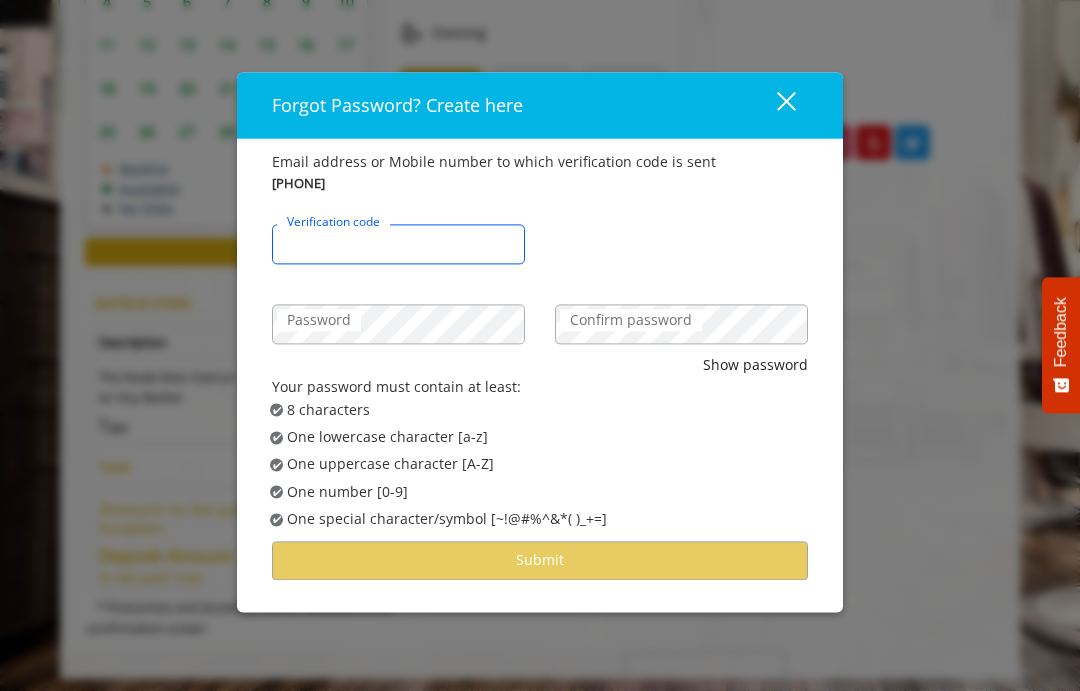 click on "Verification code" at bounding box center (398, 244) 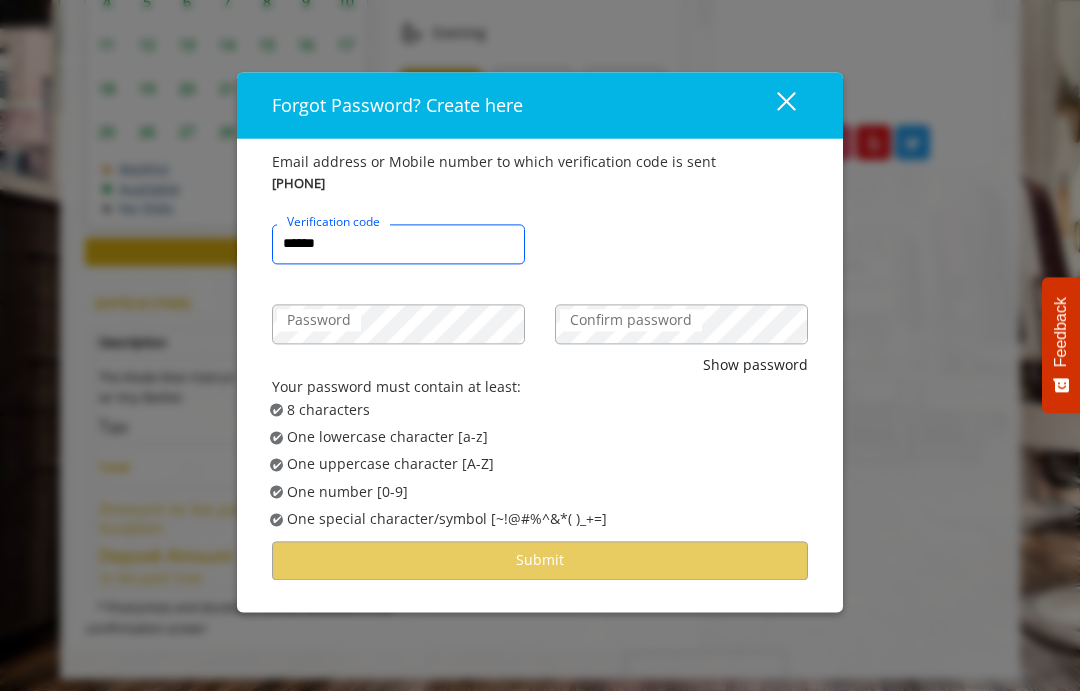 type on "******" 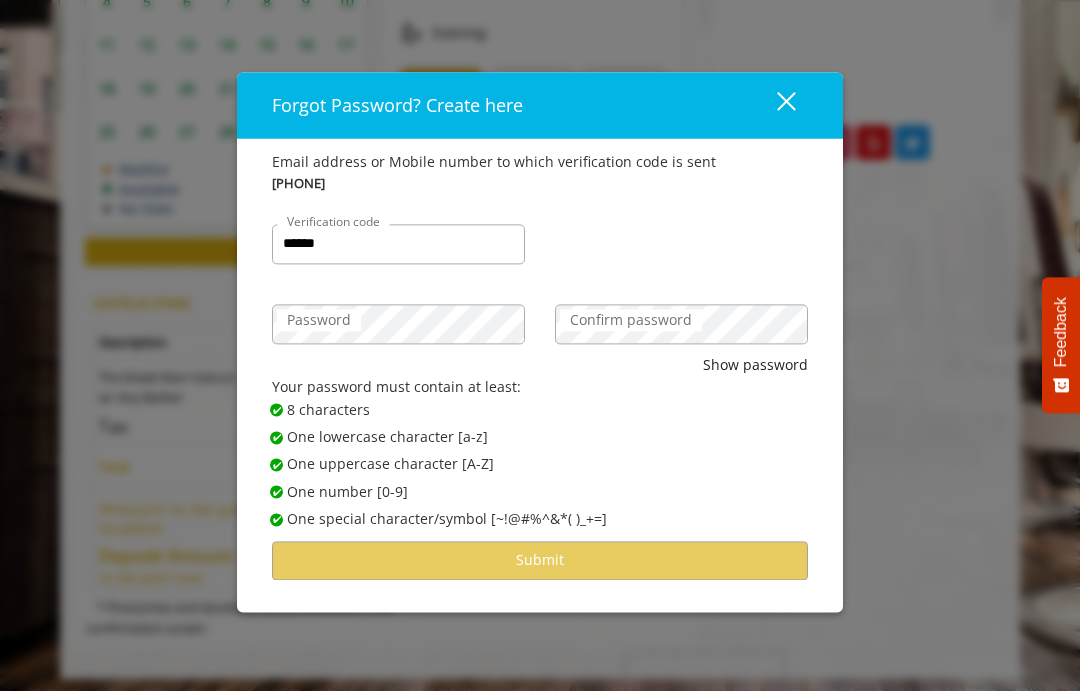 click on "Confirm password" at bounding box center [631, 320] 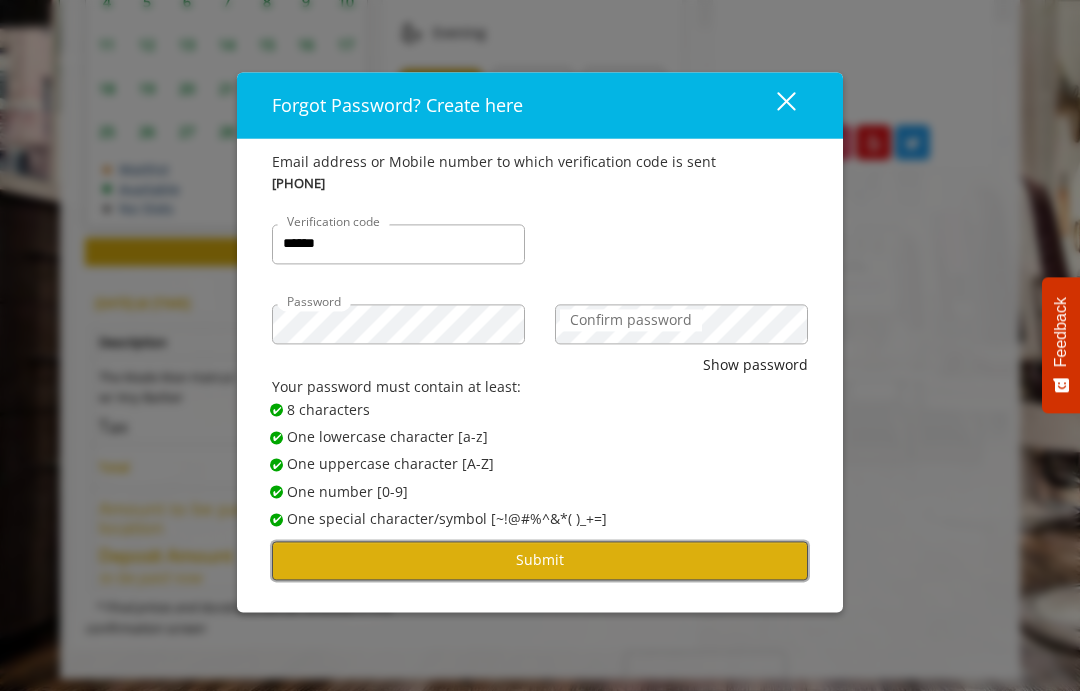 click on "Submit" at bounding box center [540, 560] 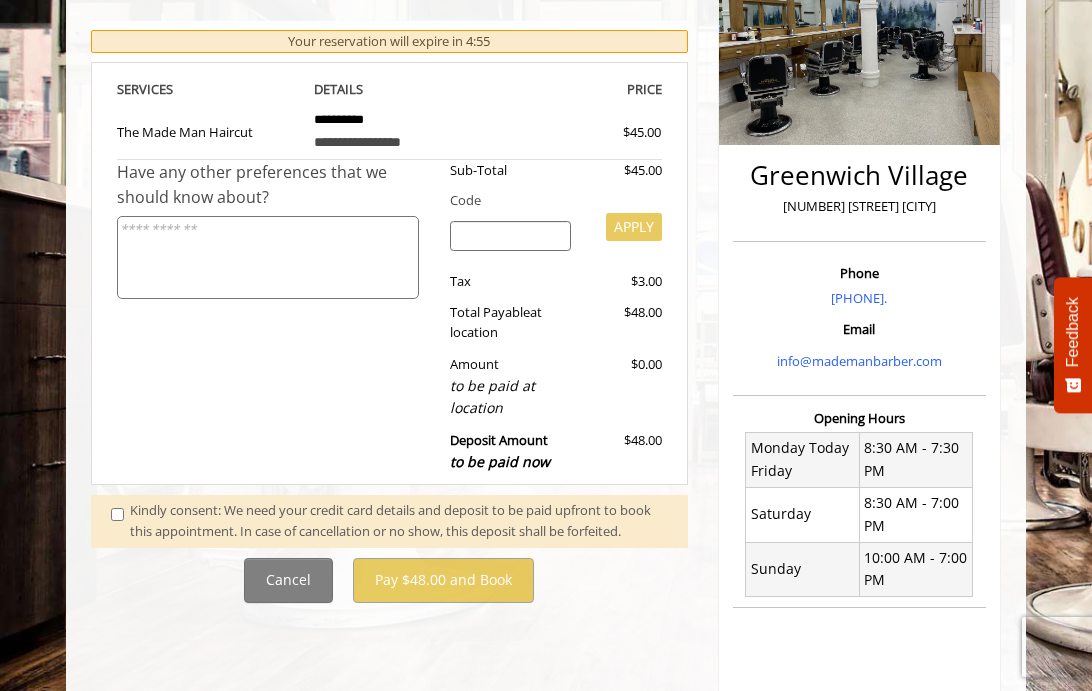 scroll, scrollTop: 324, scrollLeft: 0, axis: vertical 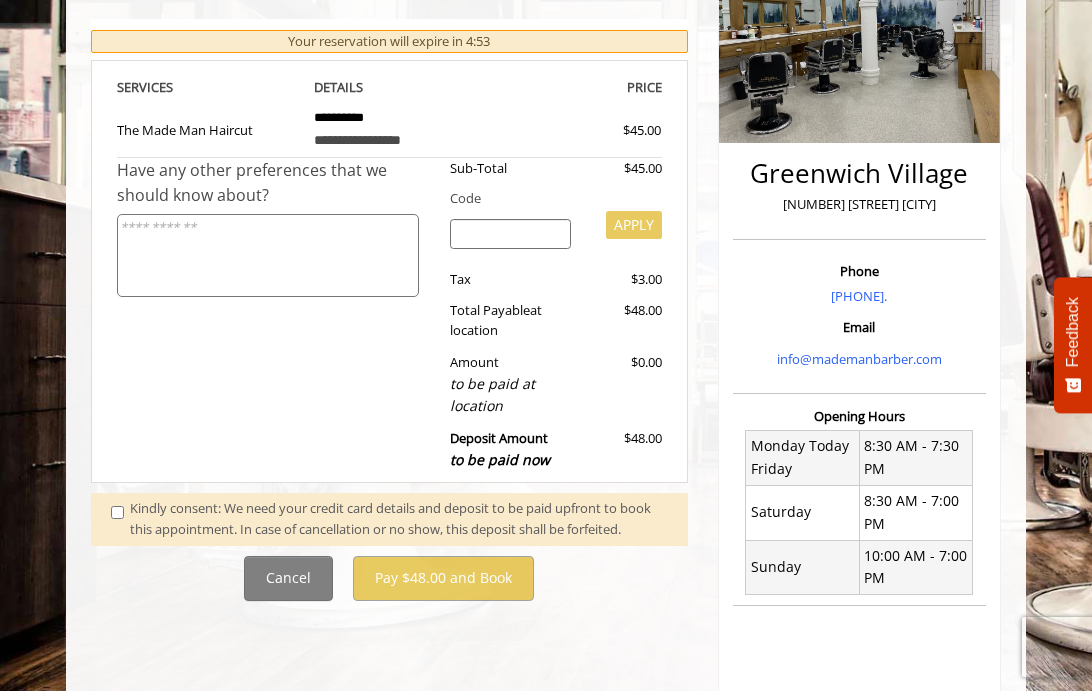 click 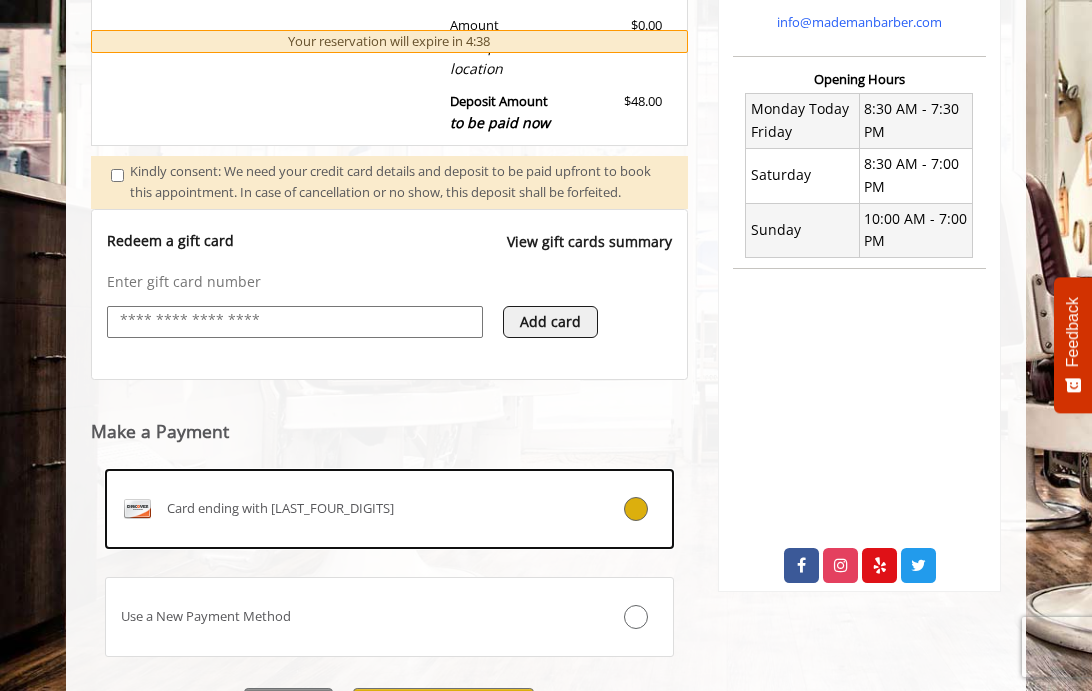 scroll, scrollTop: 793, scrollLeft: 0, axis: vertical 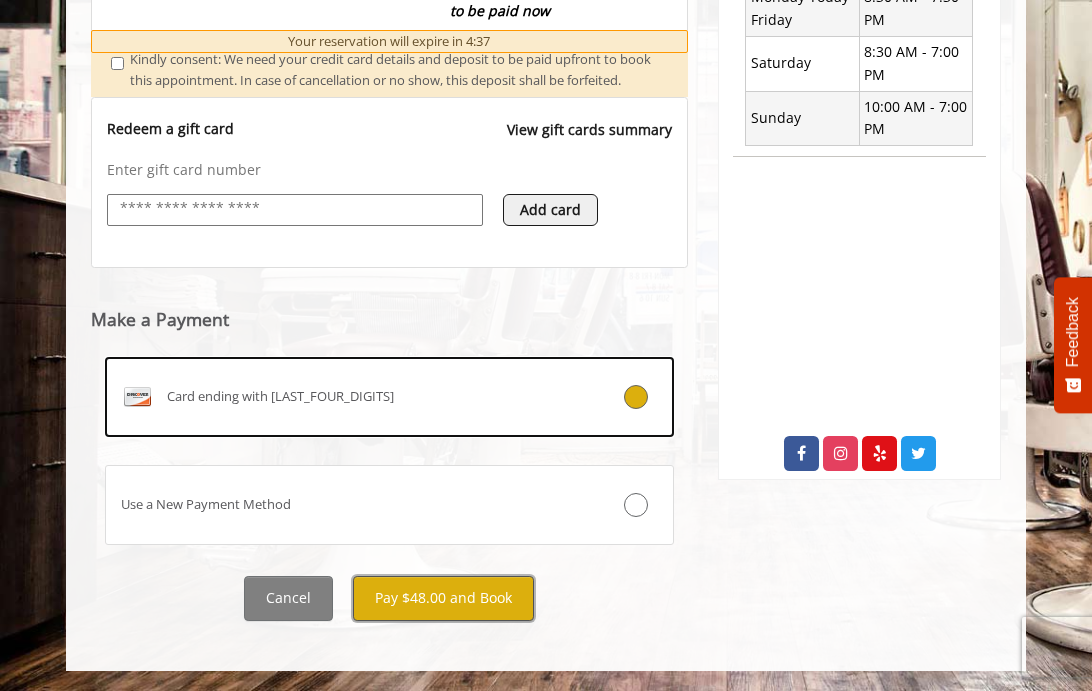 click on "Pay $48.00 and Book" at bounding box center (443, 598) 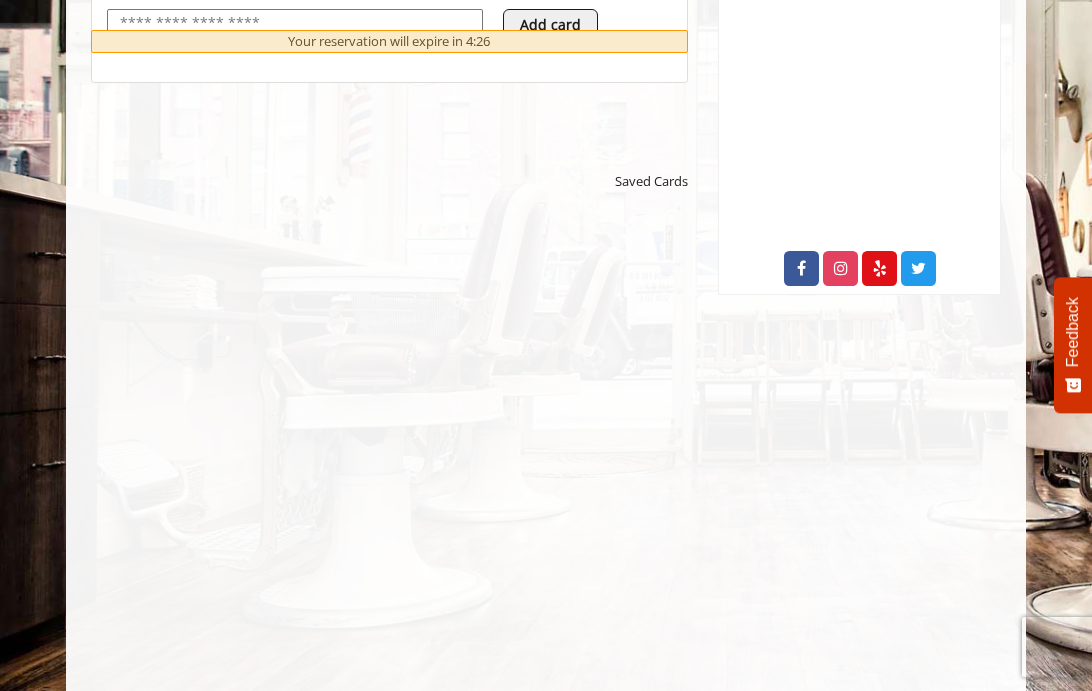 scroll, scrollTop: 962, scrollLeft: 0, axis: vertical 